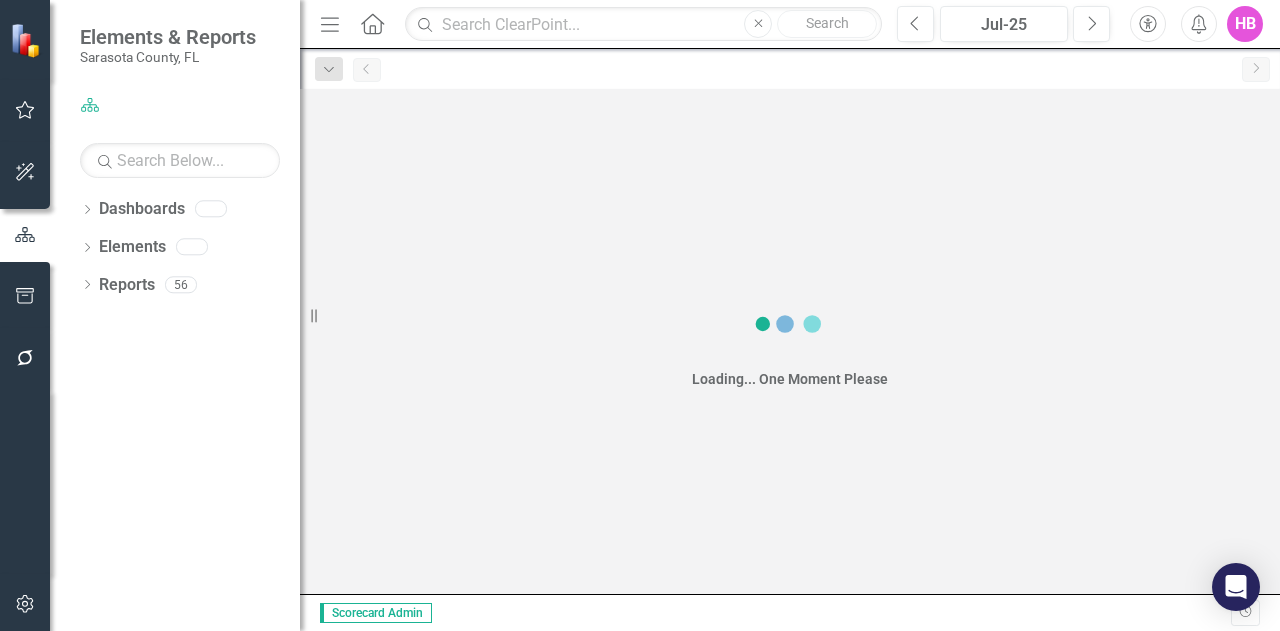 scroll, scrollTop: 0, scrollLeft: 0, axis: both 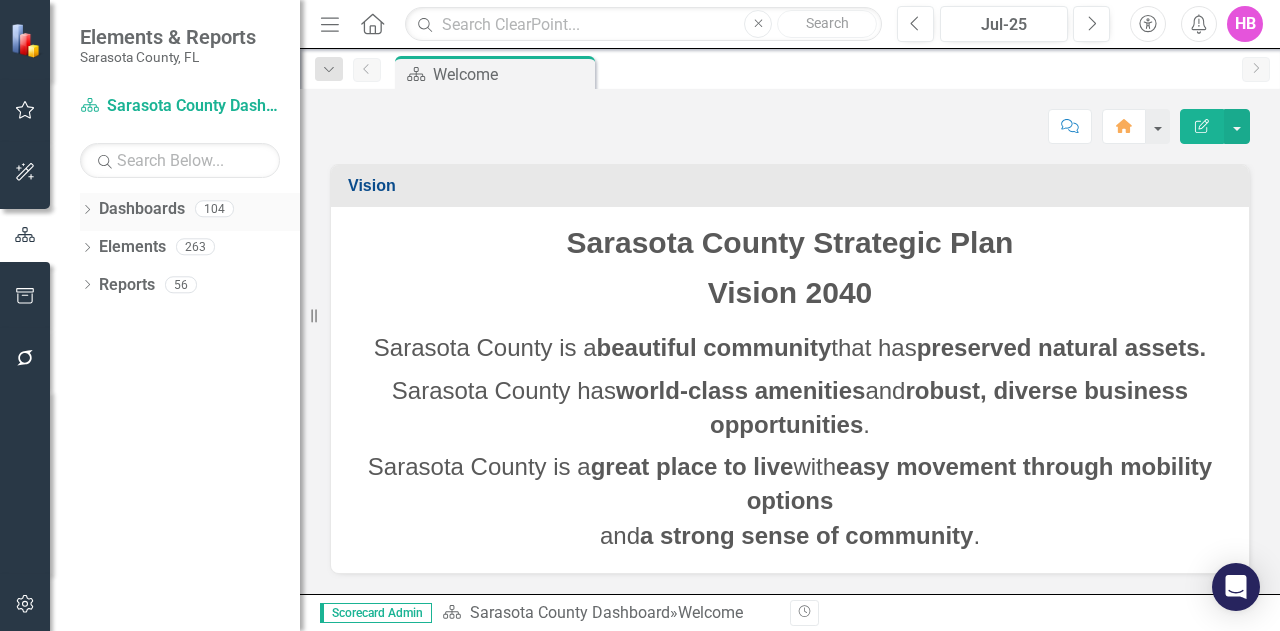 click on "Dropdown Dashboards 104" at bounding box center [190, 212] 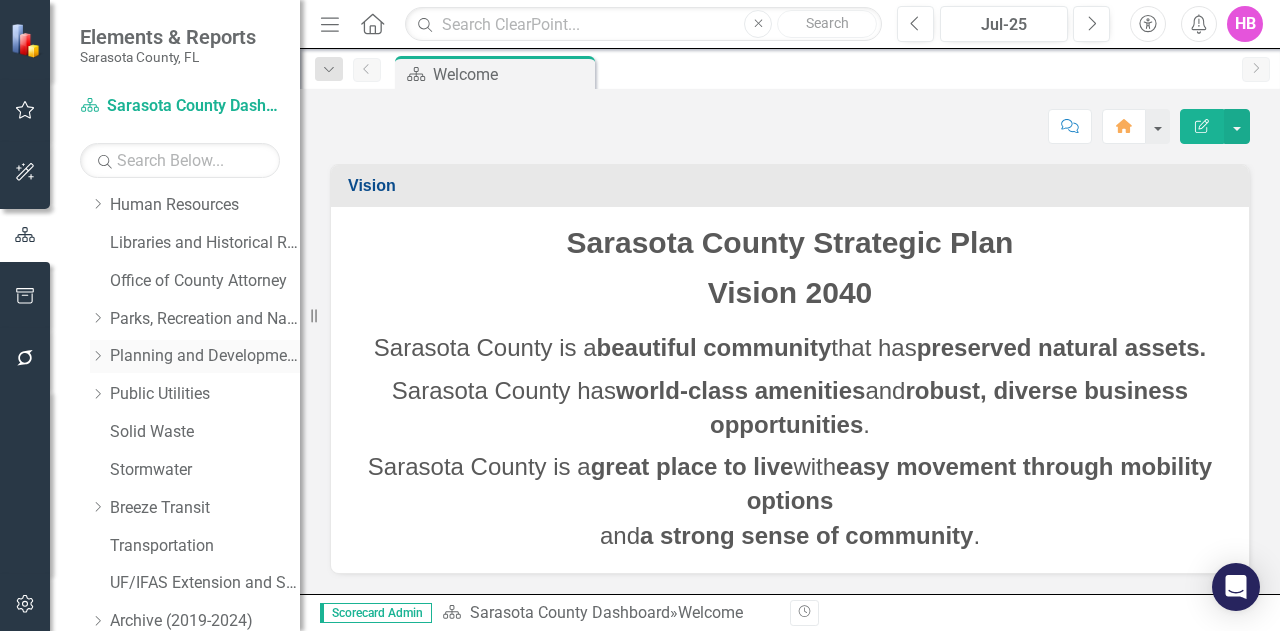 scroll, scrollTop: 500, scrollLeft: 0, axis: vertical 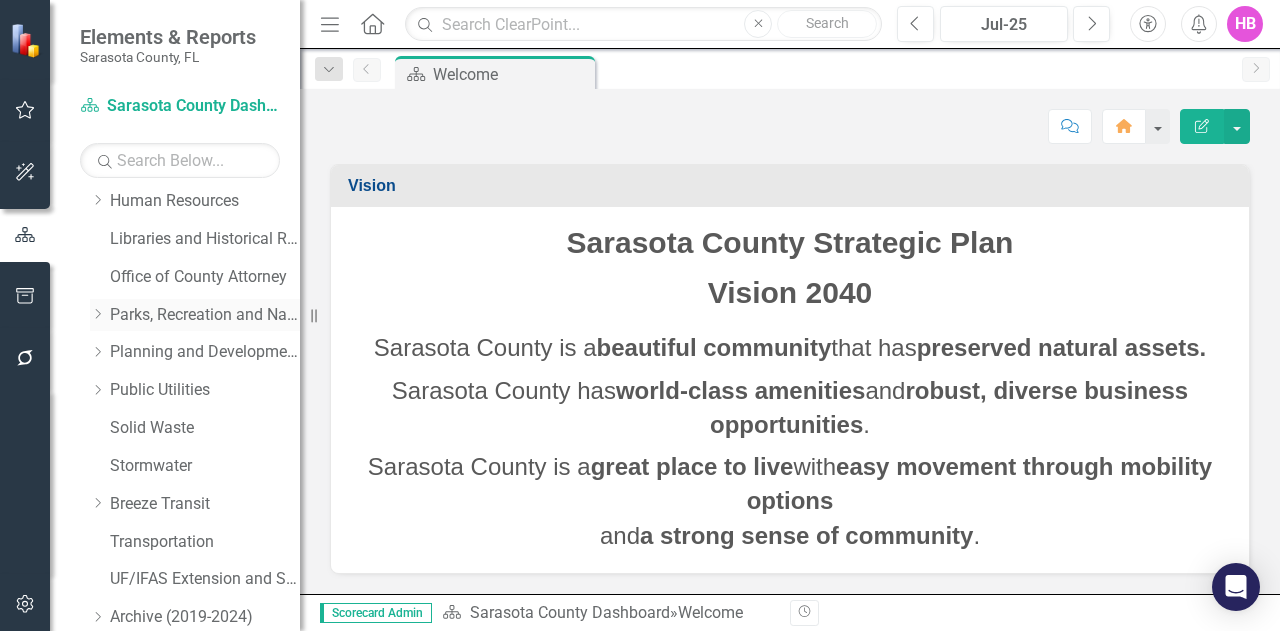 click on "Parks, Recreation and Natural Resources" at bounding box center [205, 315] 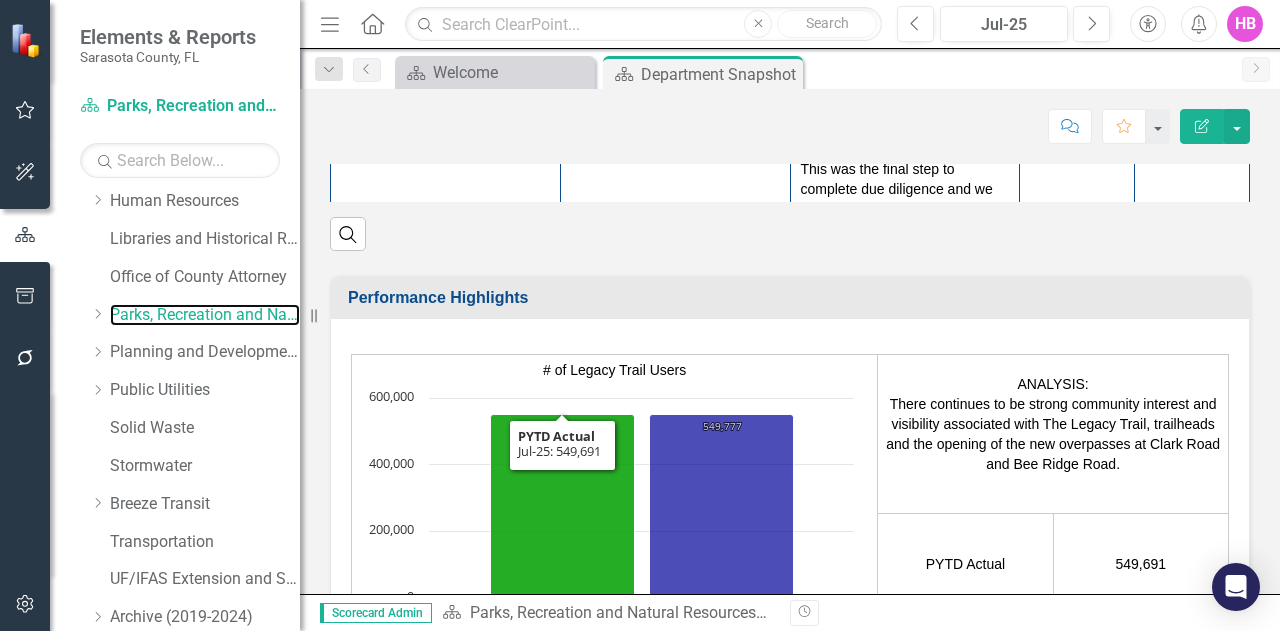 scroll, scrollTop: 4000, scrollLeft: 0, axis: vertical 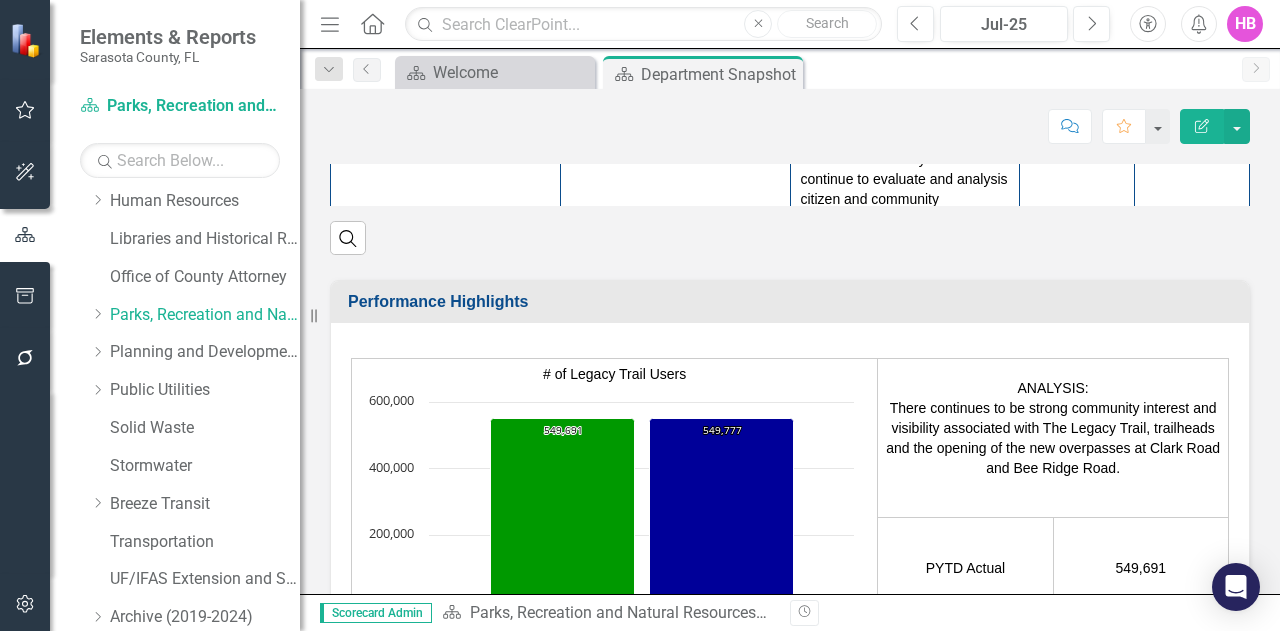 click on "The contractor has begun construction and site work, and staff are finalizing the scope of services for the RFP. The RFP documents are being transmitted to Procurement for development and posting of solicitation. We anticipate this happening this fall." at bounding box center (905, -64) 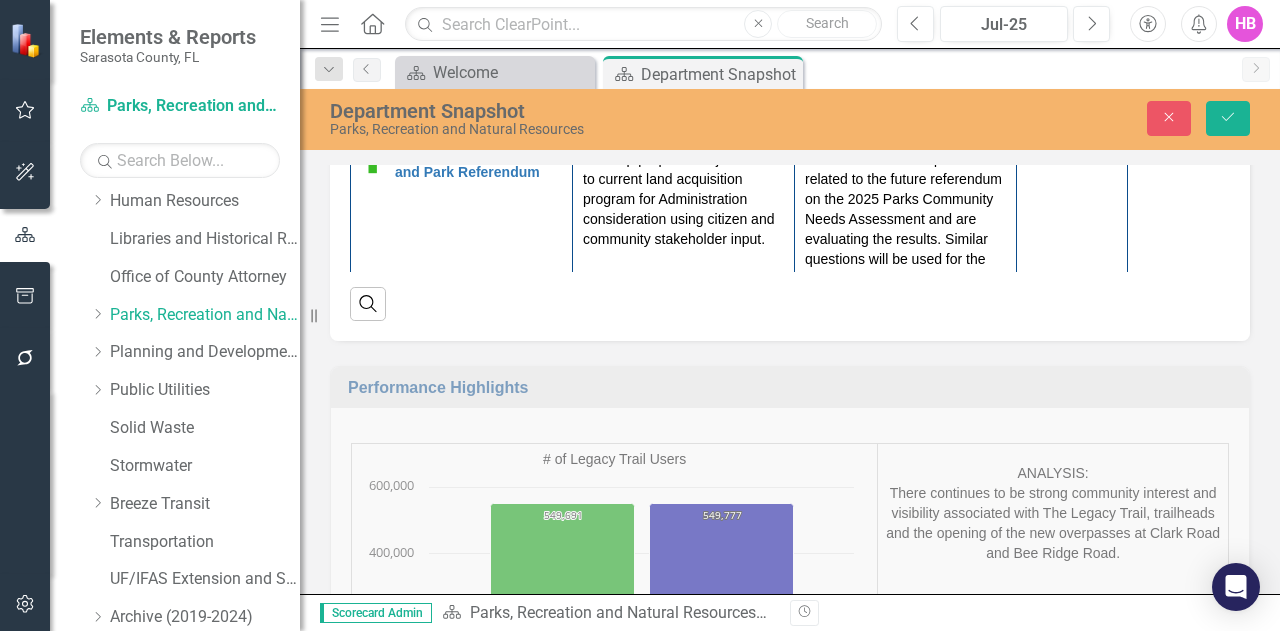 click on "An amendment extending certain deadlines and correcting an error in acreage within the Conveyance agreement was approved by Board on 7/8/2025. This was the final step to complete due diligence and we anticipate closing later this summer." at bounding box center (905, -162) 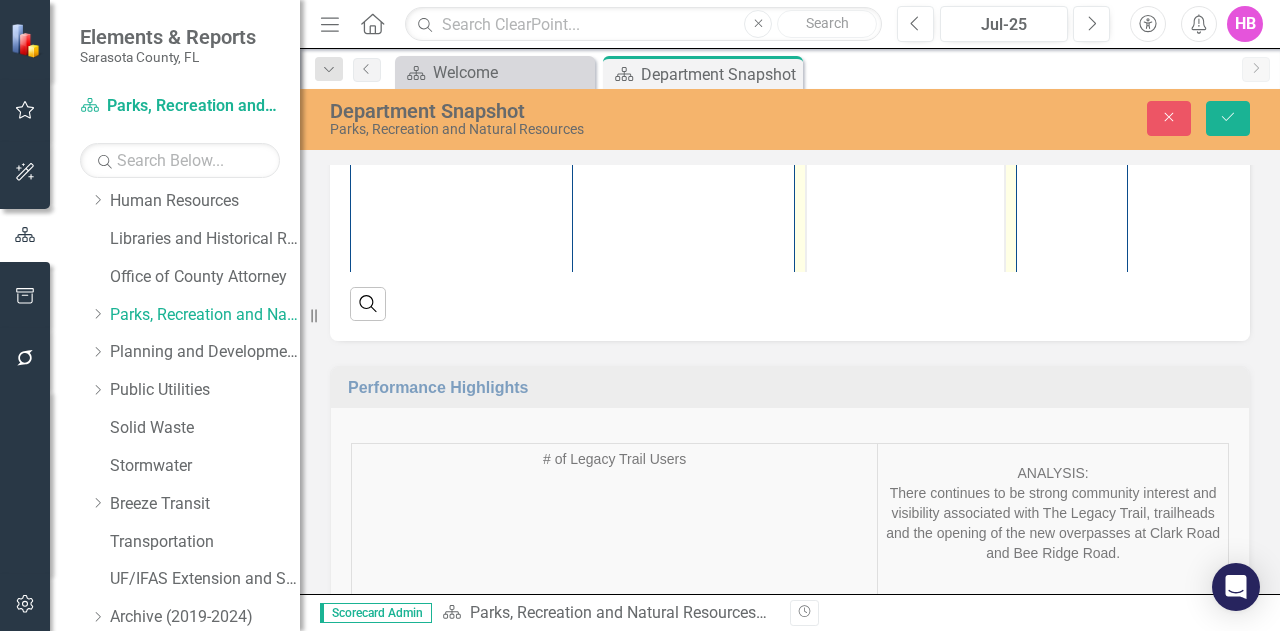 click on "An amendment extending certain deadlines and correcting an error in acreage within the Conveyance agreement was approved by Board on 7/8/2025. This was the final step to complete due diligence and we anticipate closing later this summer." at bounding box center (905, -162) 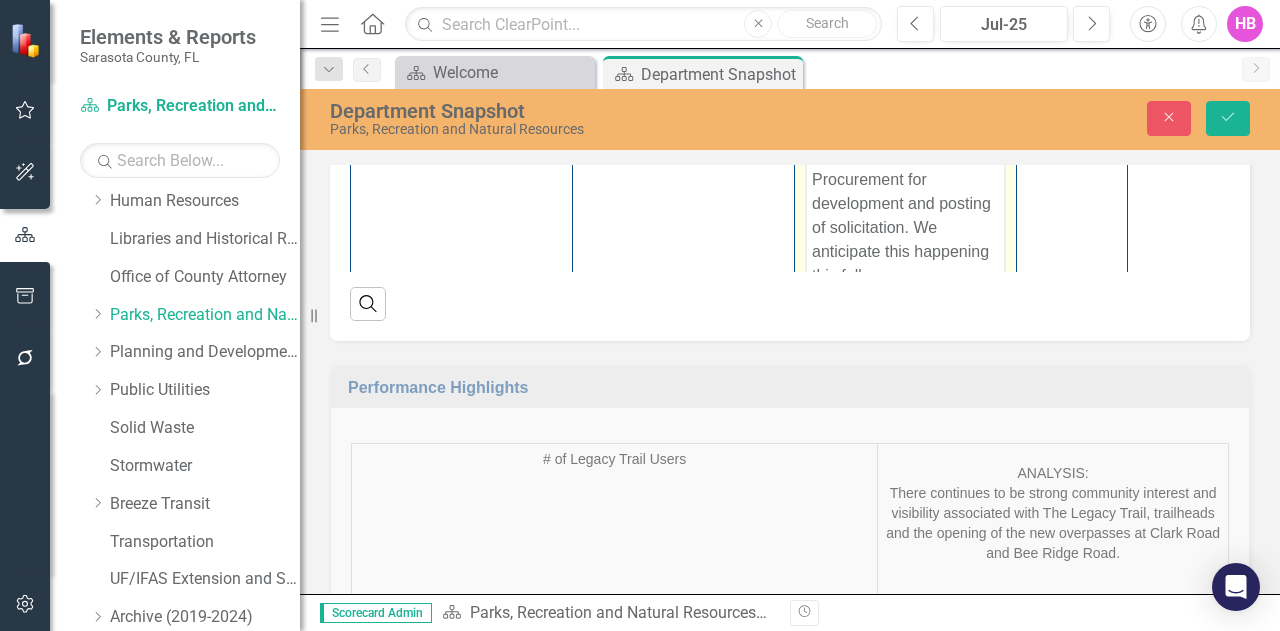 scroll, scrollTop: 0, scrollLeft: 0, axis: both 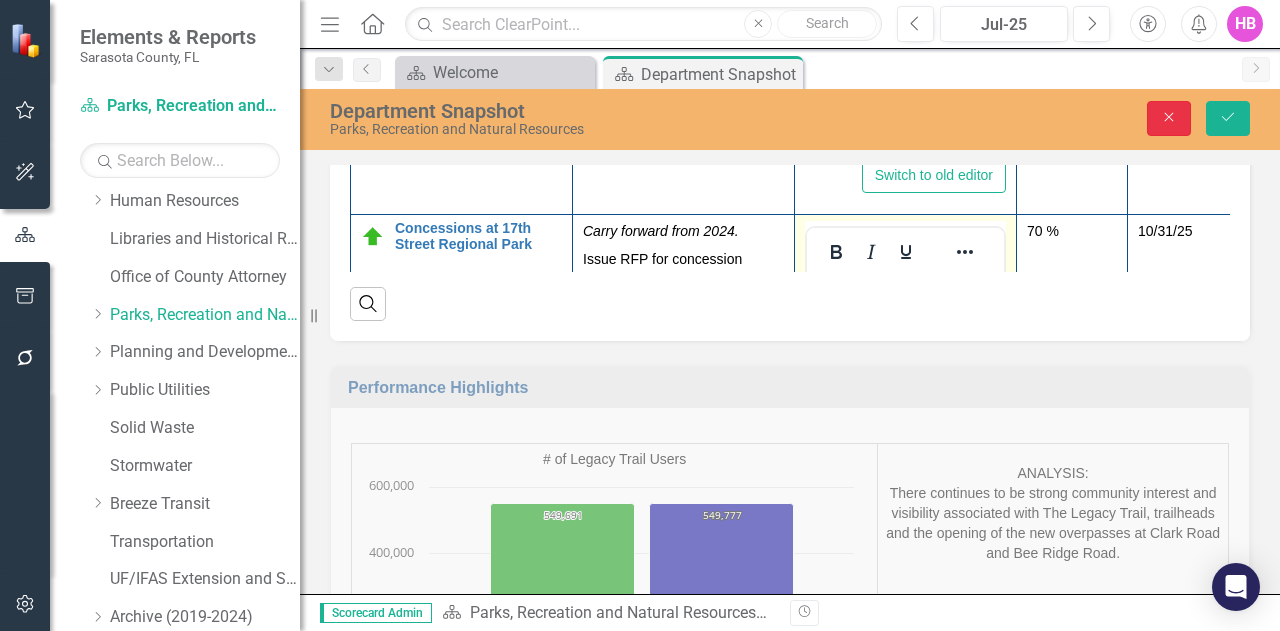 click on "Close" at bounding box center [1169, 118] 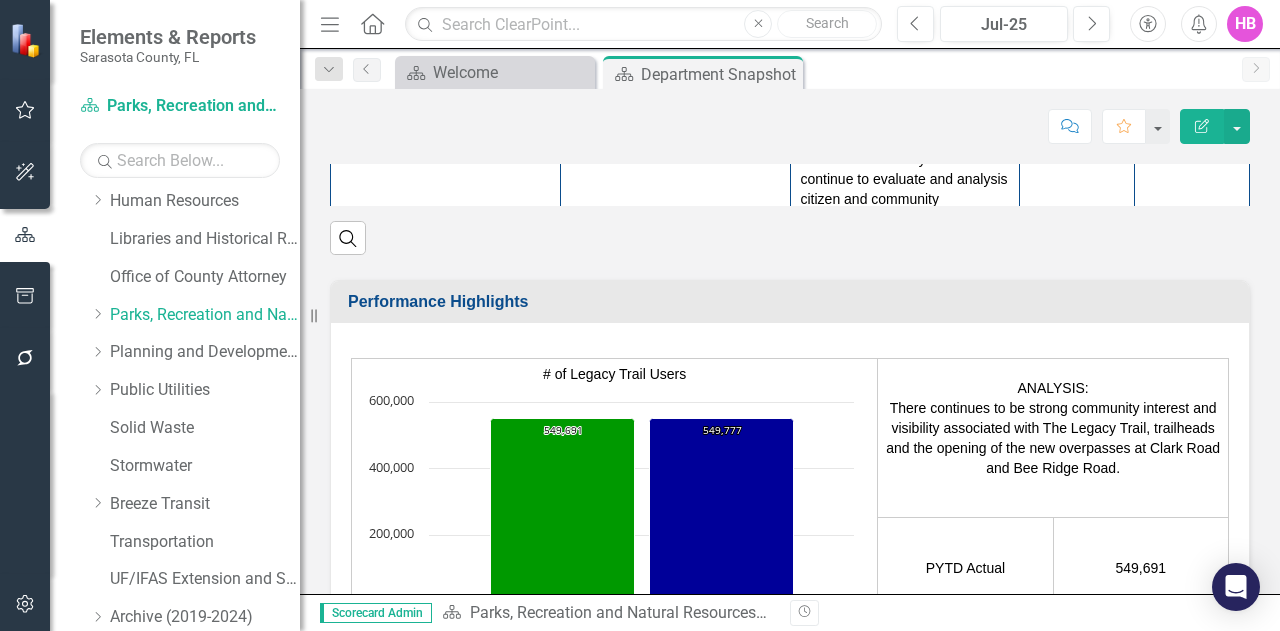 click on "Concessions at 17th Street Regional Park" at bounding box center [462, -129] 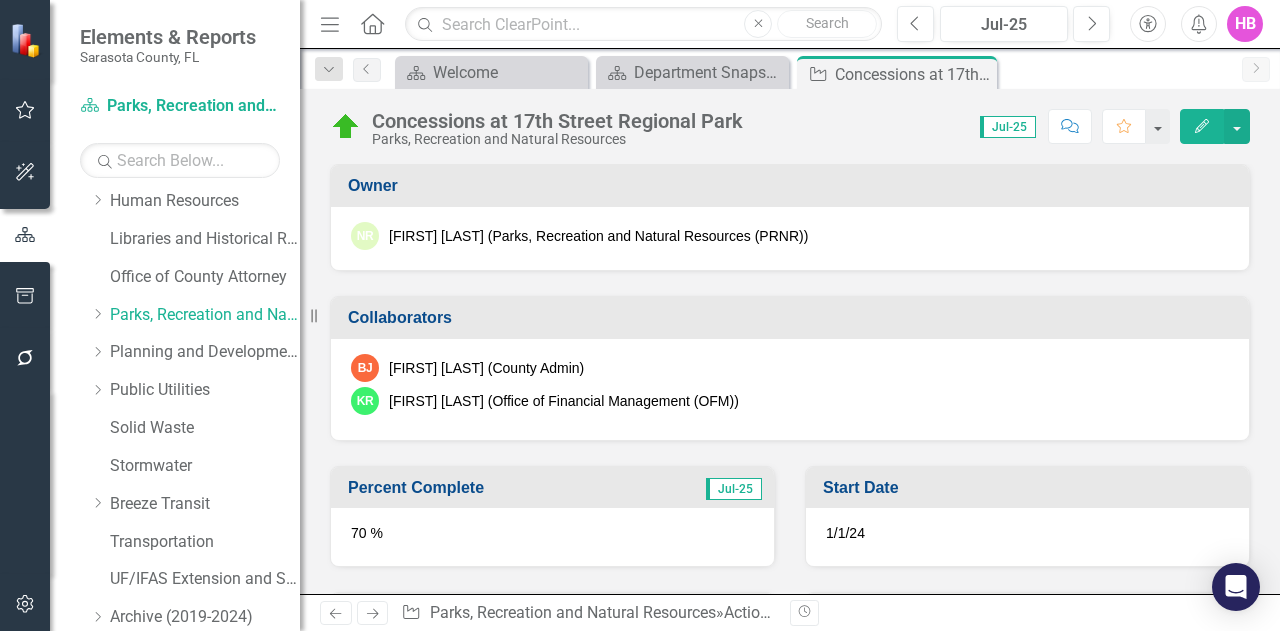 scroll, scrollTop: 600, scrollLeft: 0, axis: vertical 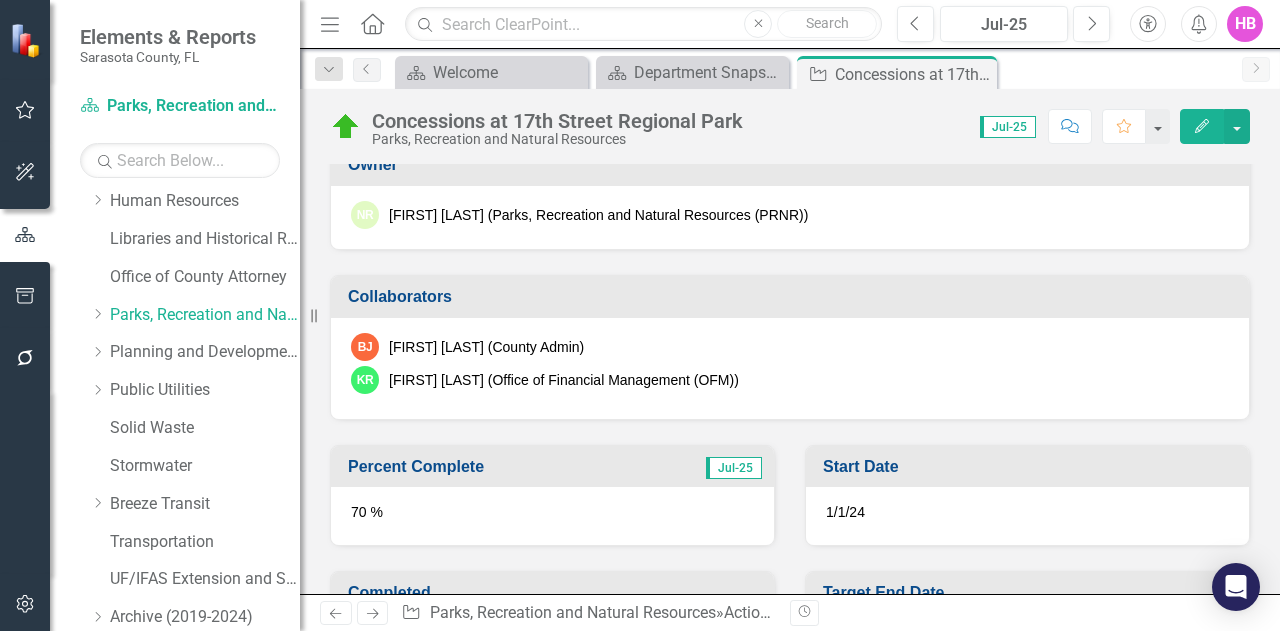 click on "Edit" at bounding box center [1202, 126] 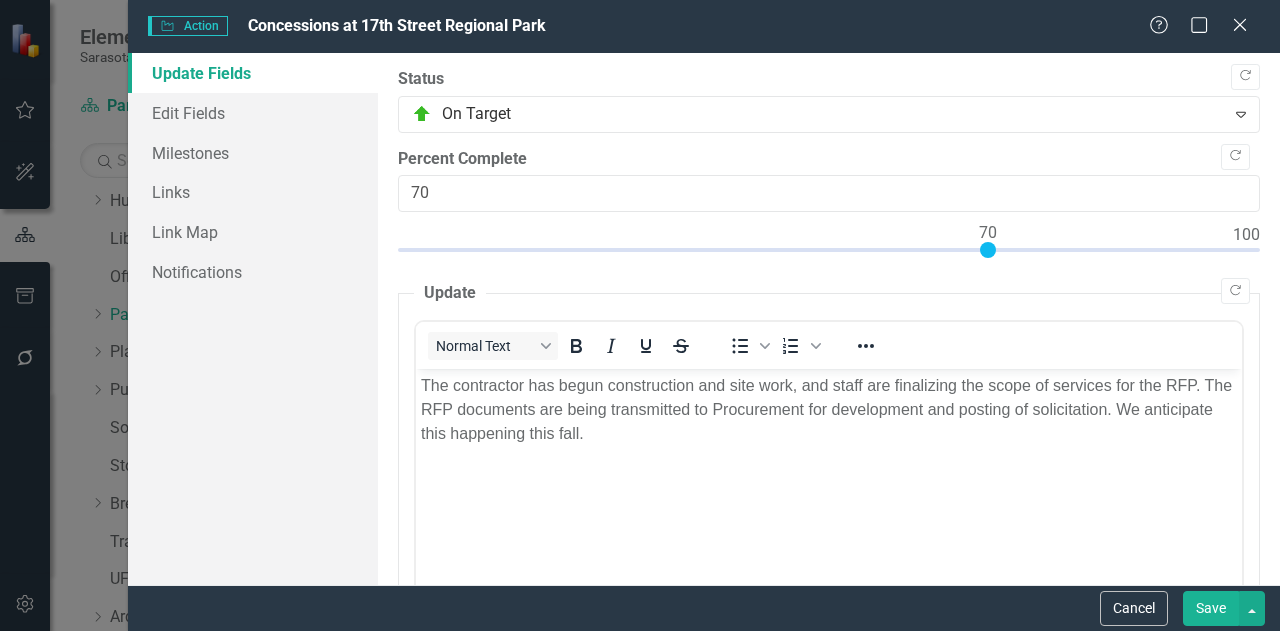 scroll, scrollTop: 0, scrollLeft: 0, axis: both 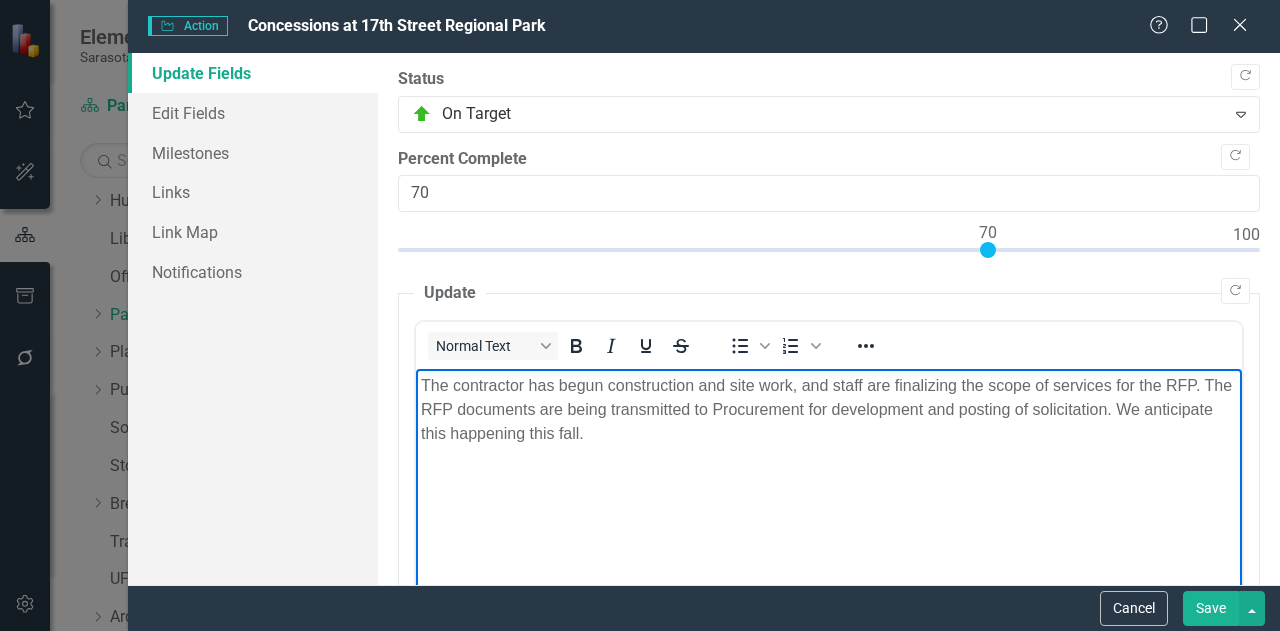 click on "The contractor has begun construction and site work, and staff are finalizing the scope of services for the RFP. The RFP documents are being transmitted to Procurement for development and posting of solicitation. We anticipate this happening this fall." at bounding box center (829, 410) 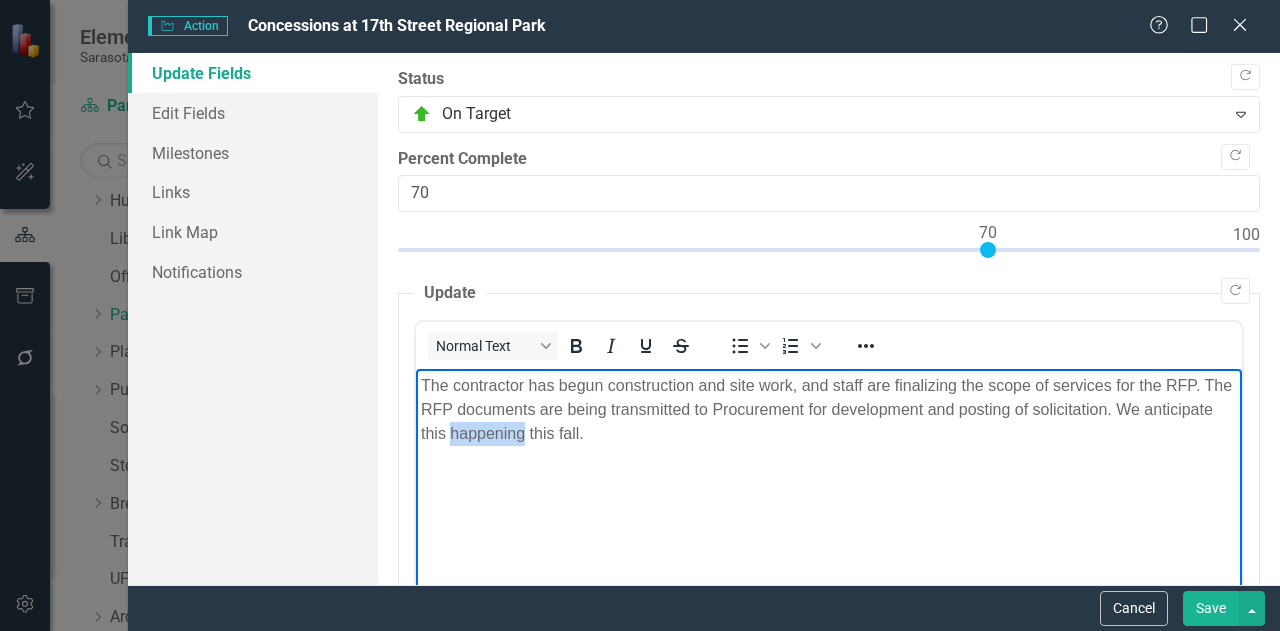 drag, startPoint x: 525, startPoint y: 436, endPoint x: 596, endPoint y: 439, distance: 71.063354 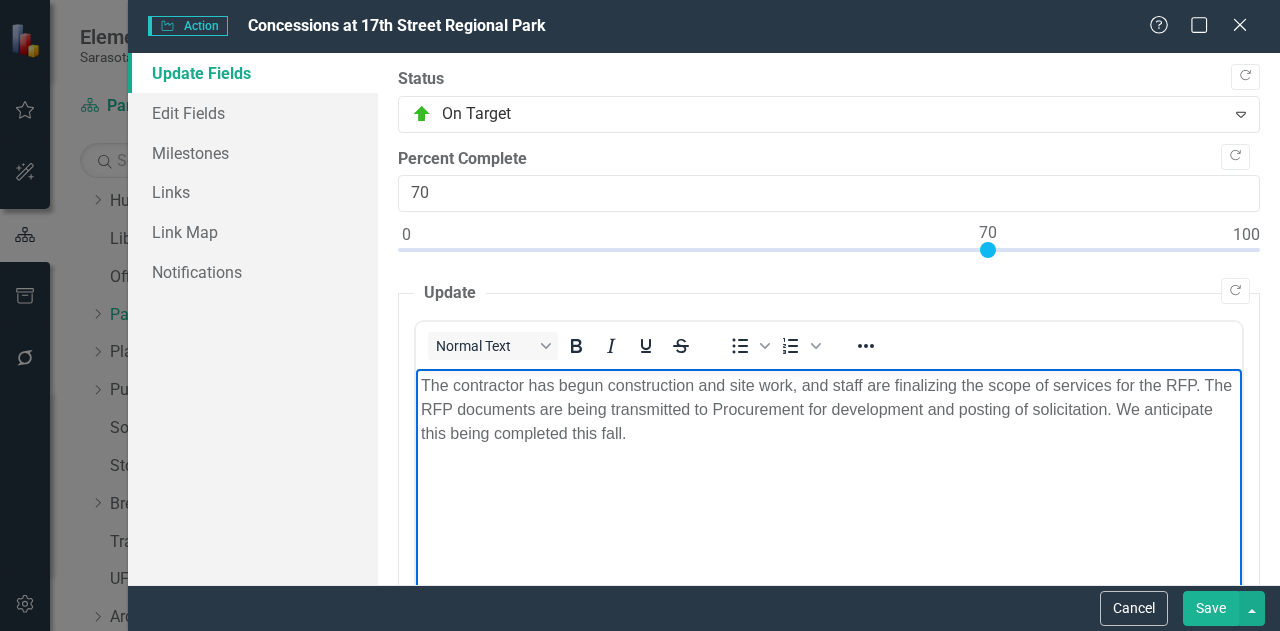 click on "The contractor has begun construction and site work, and staff are finalizing the scope of services for the RFP. The RFP documents are being transmitted to Procurement for development and posting of solicitation. We anticipate this being completed this fall." at bounding box center (829, 519) 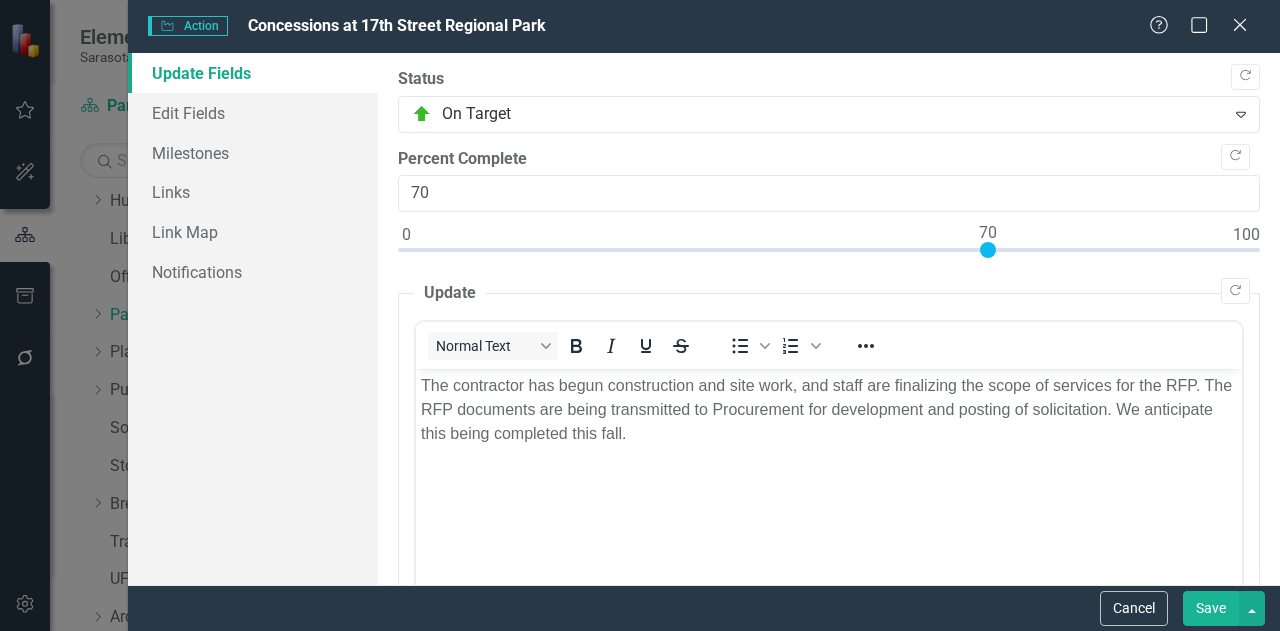 click on "Save" at bounding box center [1211, 608] 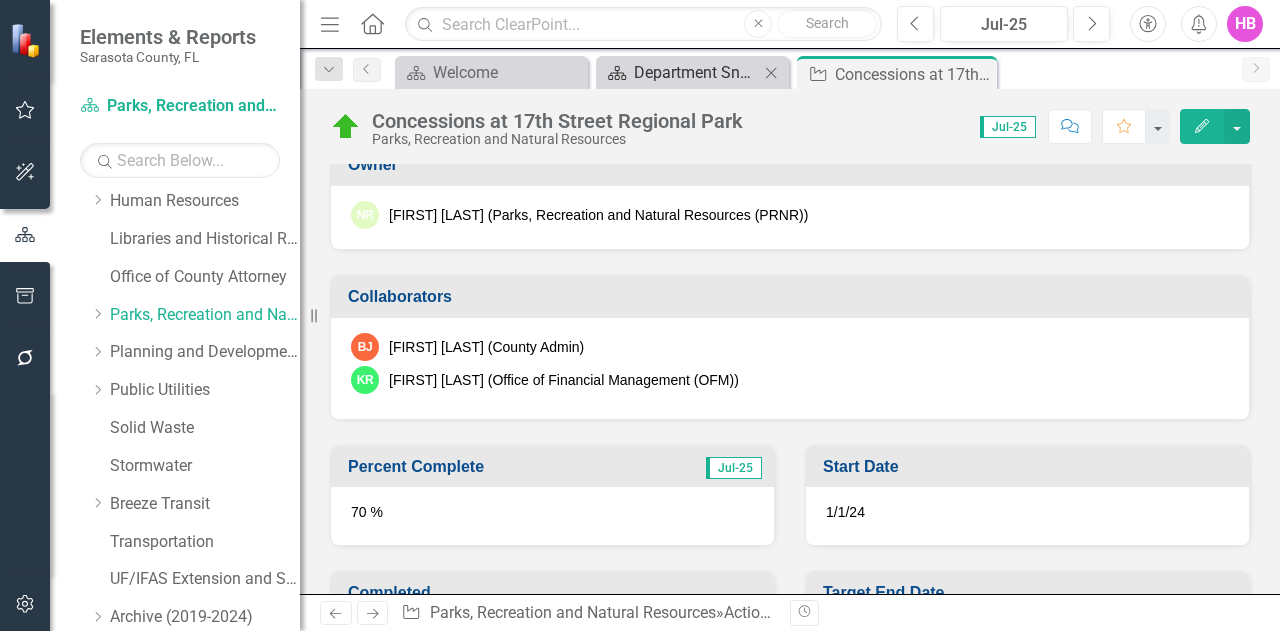click on "Department Snapshot" at bounding box center (696, 72) 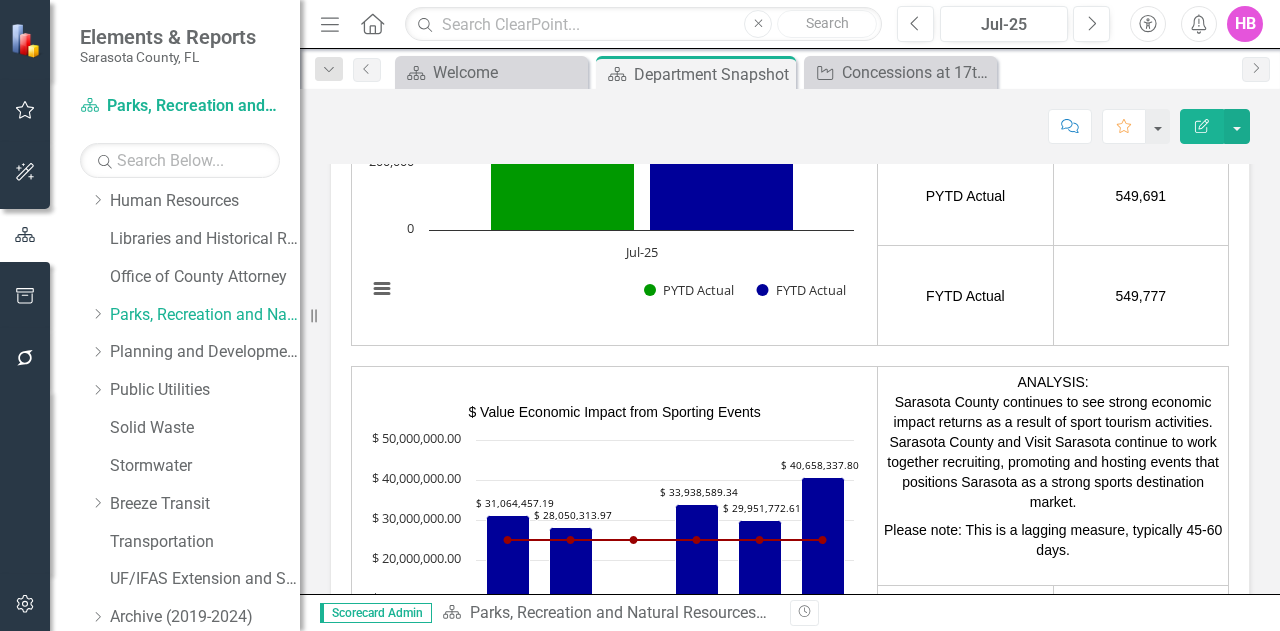scroll, scrollTop: 4400, scrollLeft: 0, axis: vertical 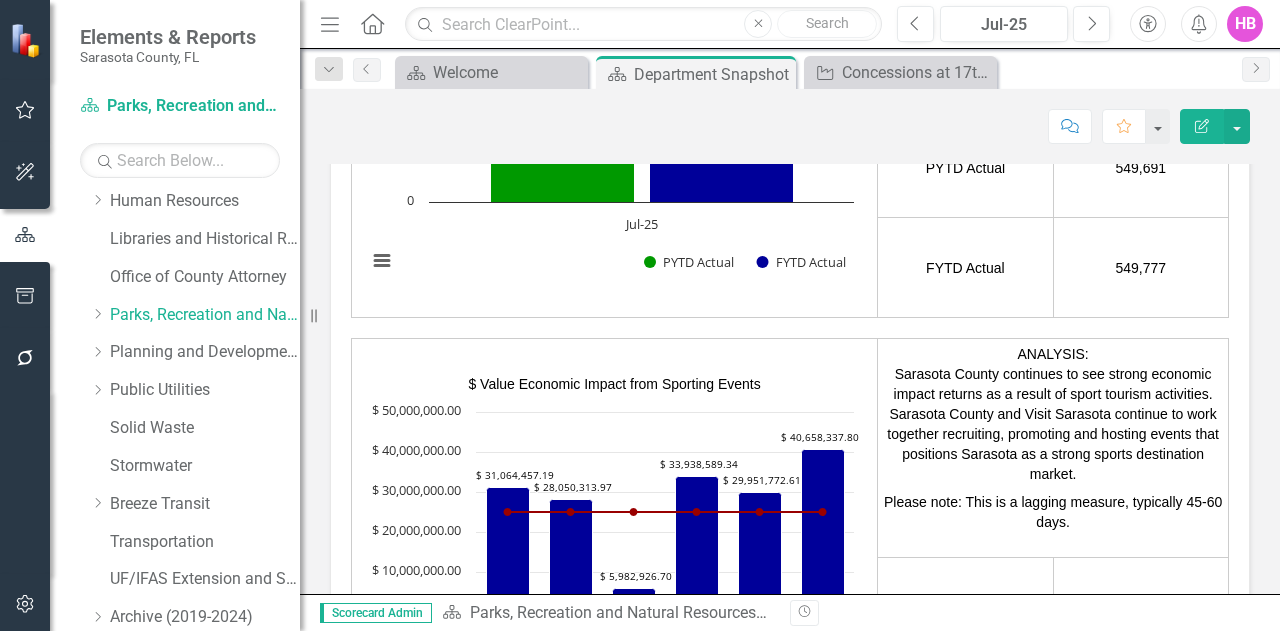 click on "Future Land Acquisition and Park Referendum" at bounding box center [462, -336] 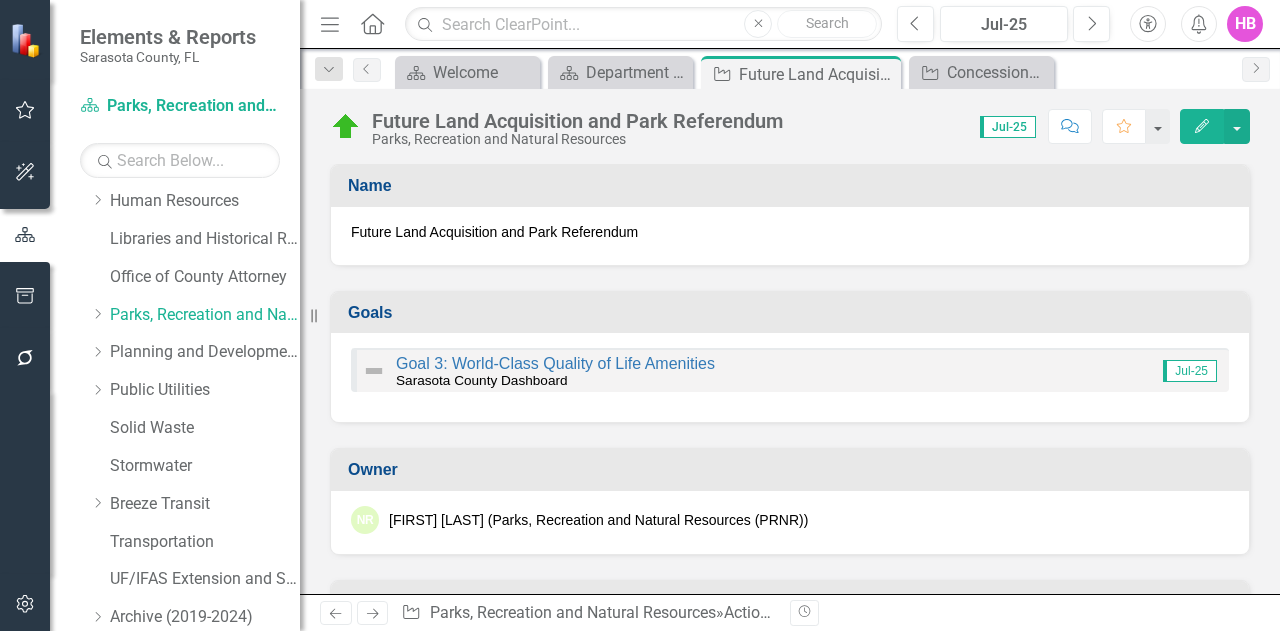 click on "Edit" at bounding box center [1202, 126] 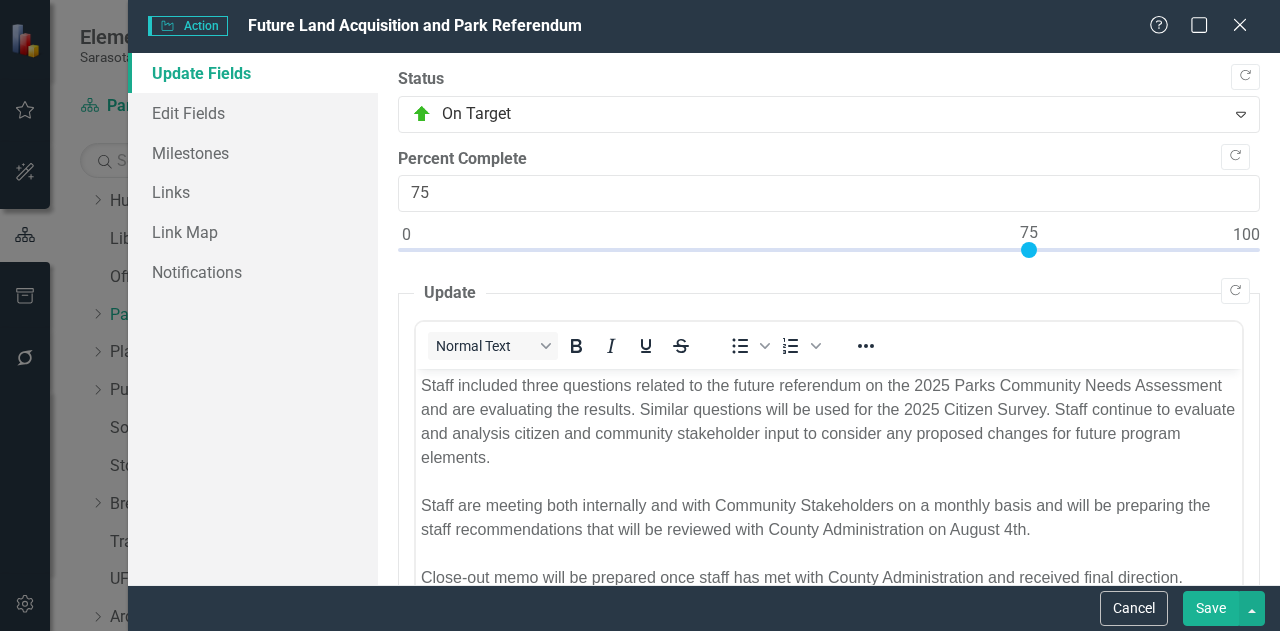 scroll, scrollTop: 0, scrollLeft: 0, axis: both 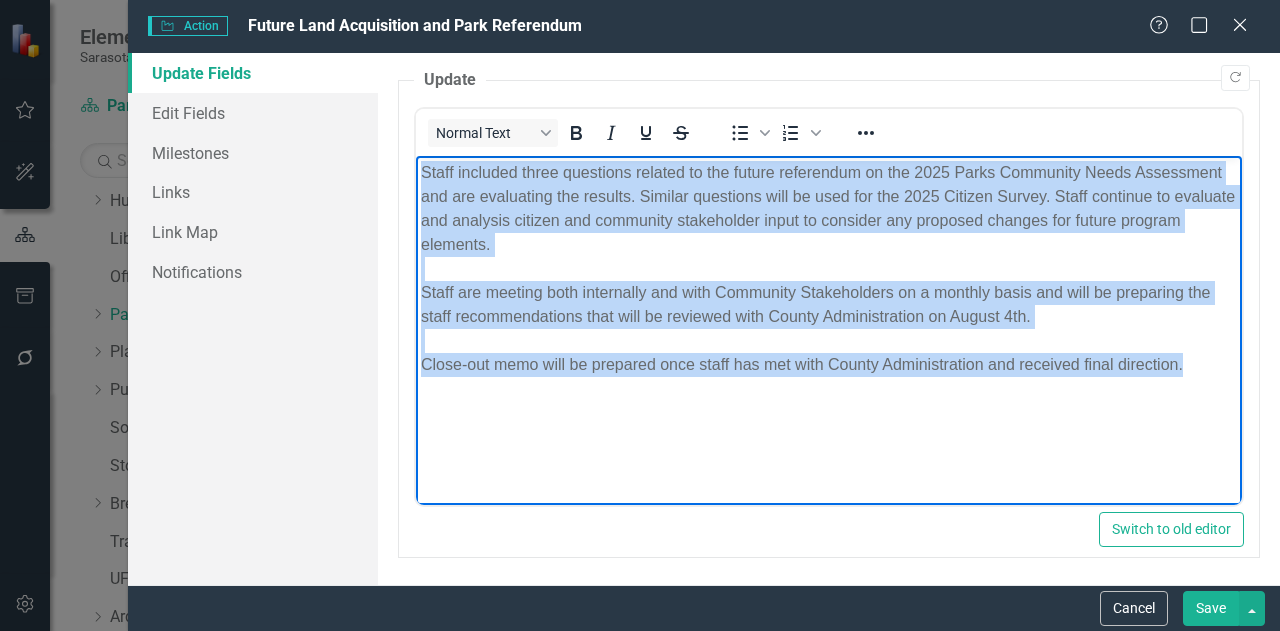 drag, startPoint x: 422, startPoint y: 175, endPoint x: 1245, endPoint y: 580, distance: 917.2535 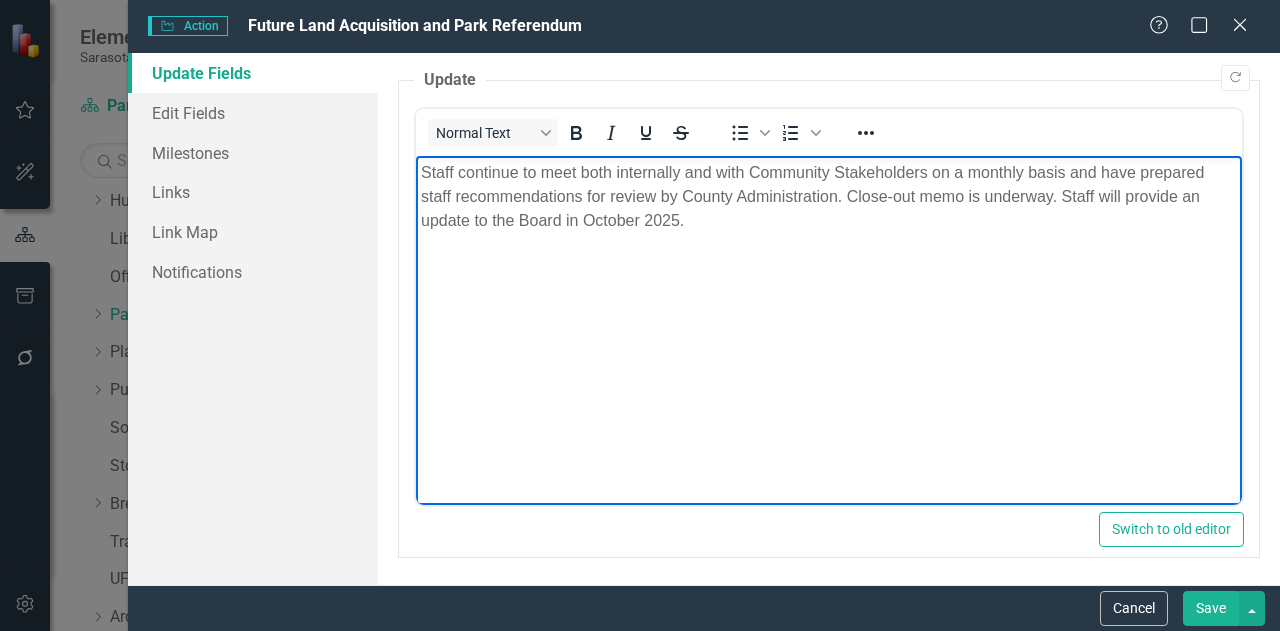 scroll, scrollTop: 13, scrollLeft: 0, axis: vertical 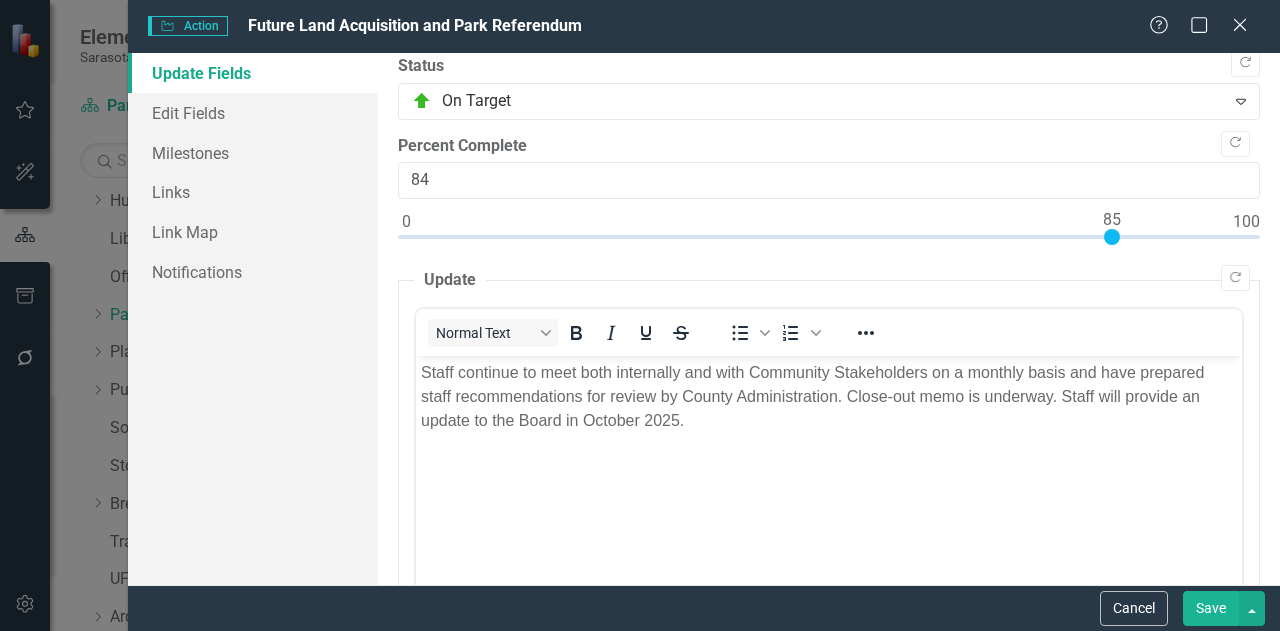 type on "85" 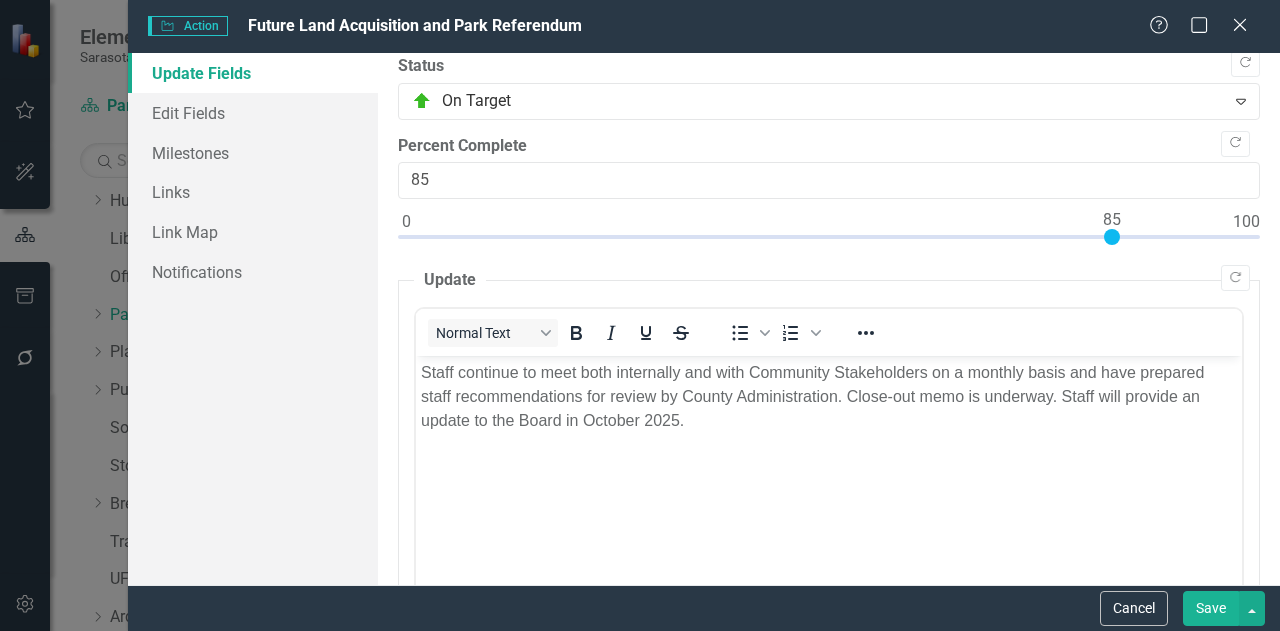drag, startPoint x: 1031, startPoint y: 237, endPoint x: 1116, endPoint y: 237, distance: 85 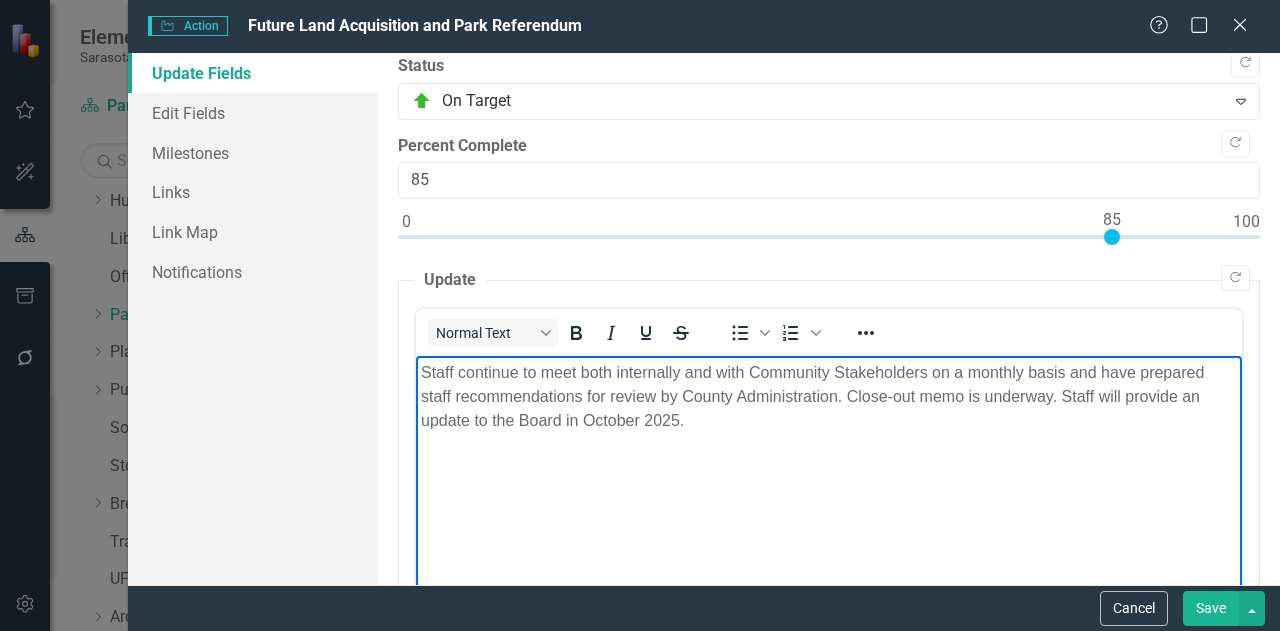 click on "Staff continue to meet both internally and with Community Stakeholders on a monthly basis and have prepared staff recommendations for review by County Administration. Close-out memo is underway. Staff will provide an update to the Board in October 2025." at bounding box center [829, 397] 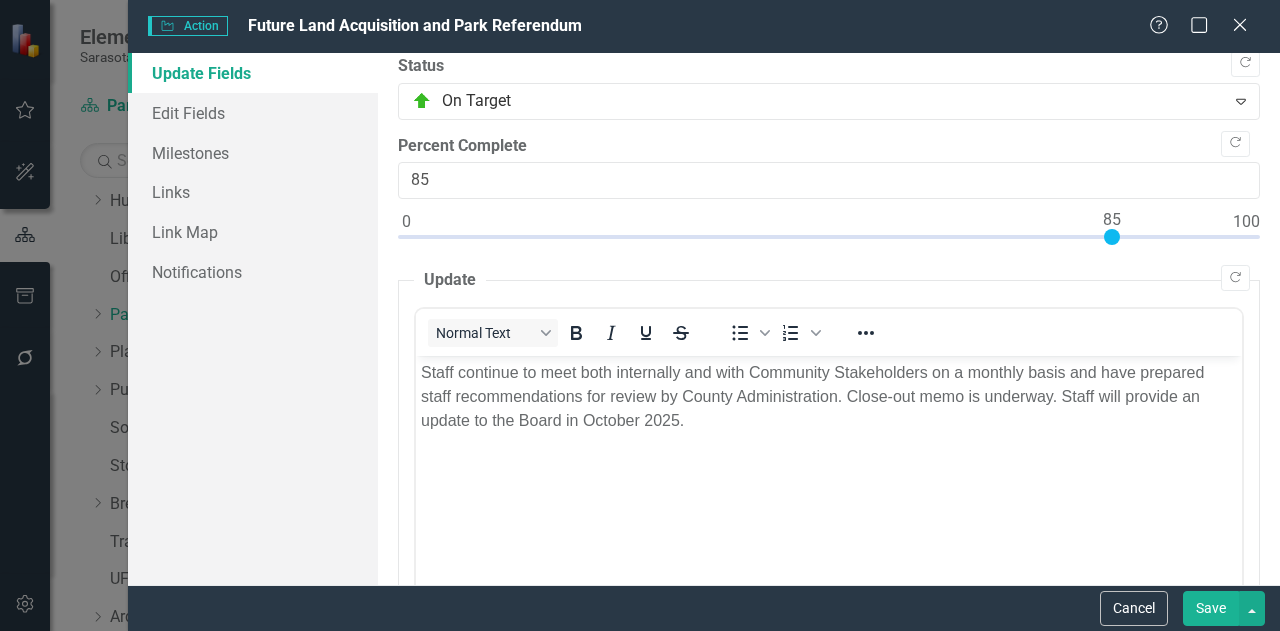 click on "Save" at bounding box center (1211, 608) 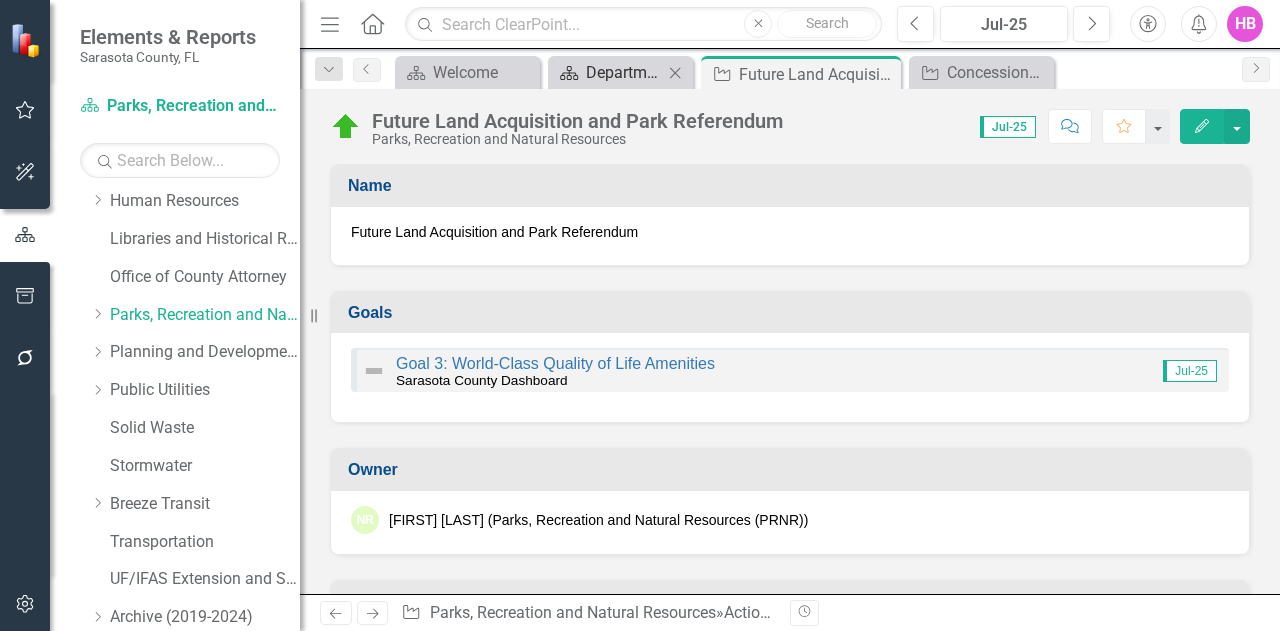 click on "Department Snapshot" at bounding box center (624, 72) 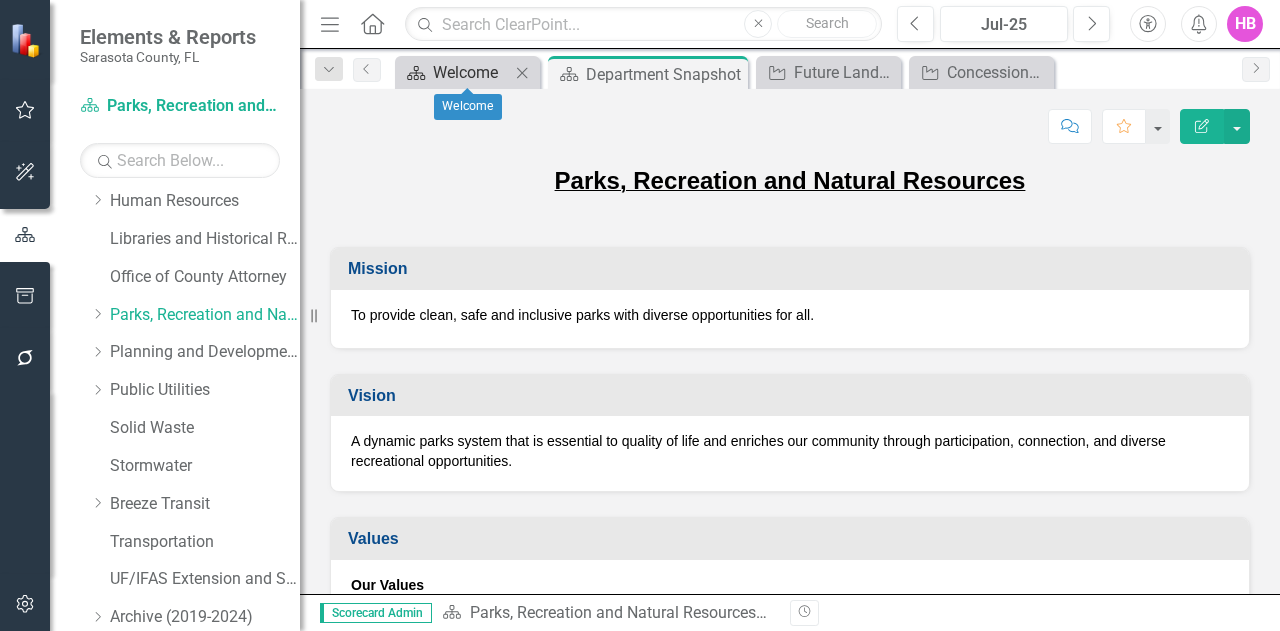 click on "Welcome" at bounding box center (471, 72) 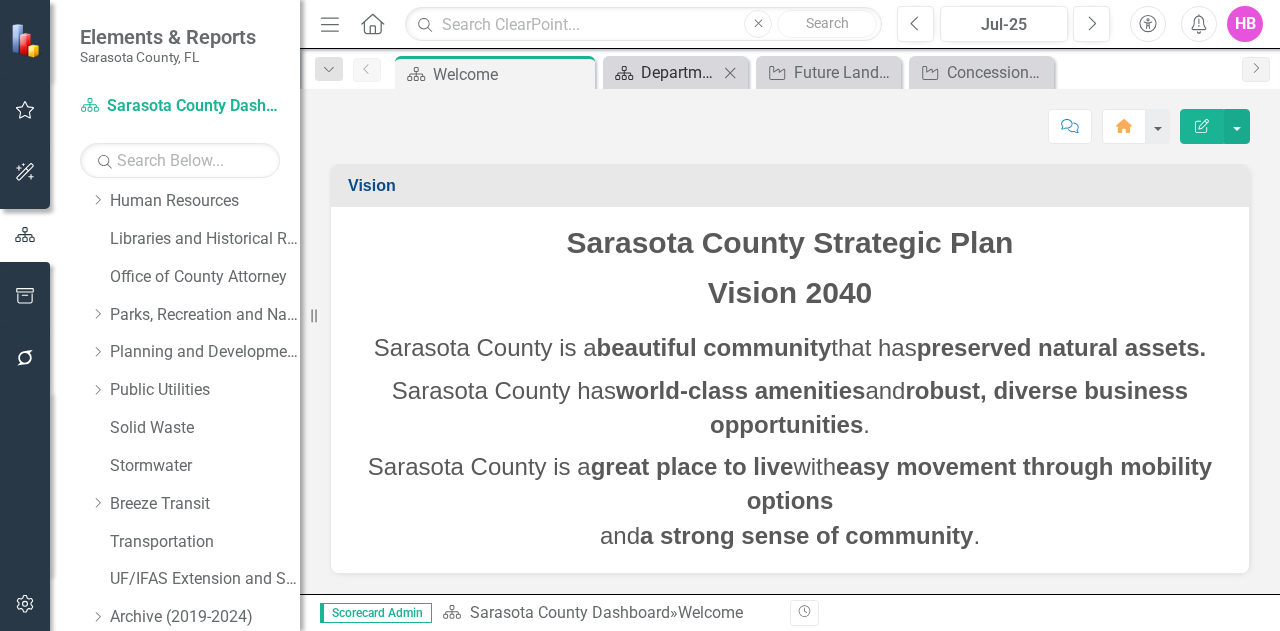 click on "Department Snapshot" at bounding box center [679, 72] 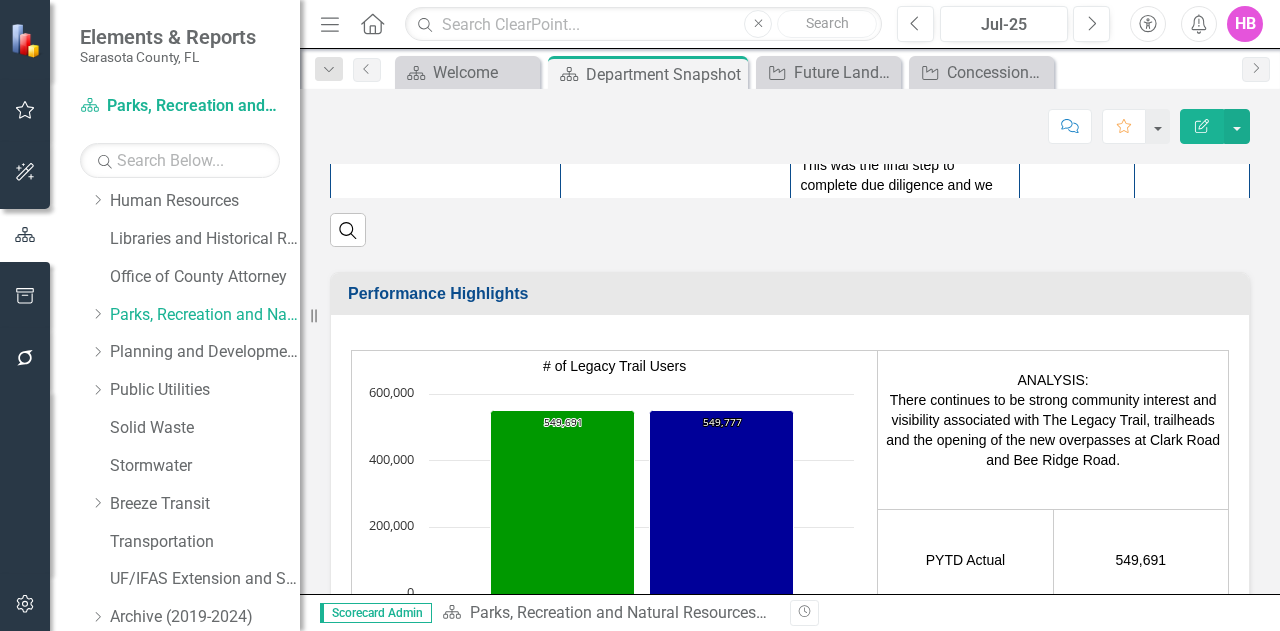 scroll, scrollTop: 4100, scrollLeft: 0, axis: vertical 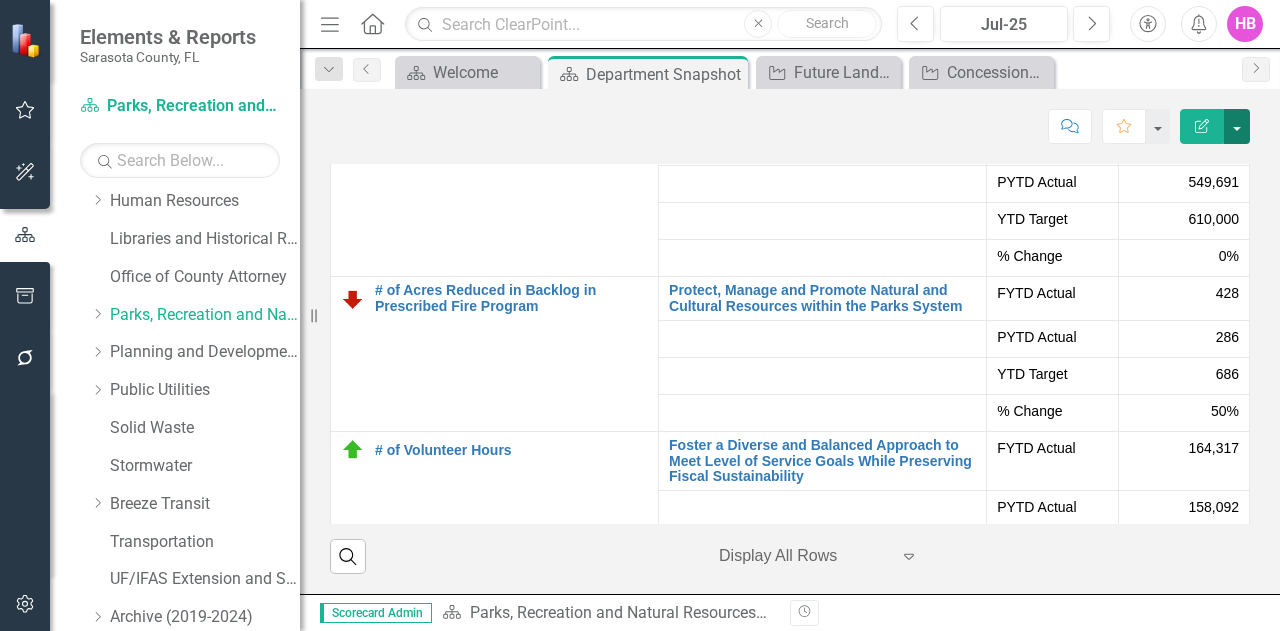 click at bounding box center [1237, 126] 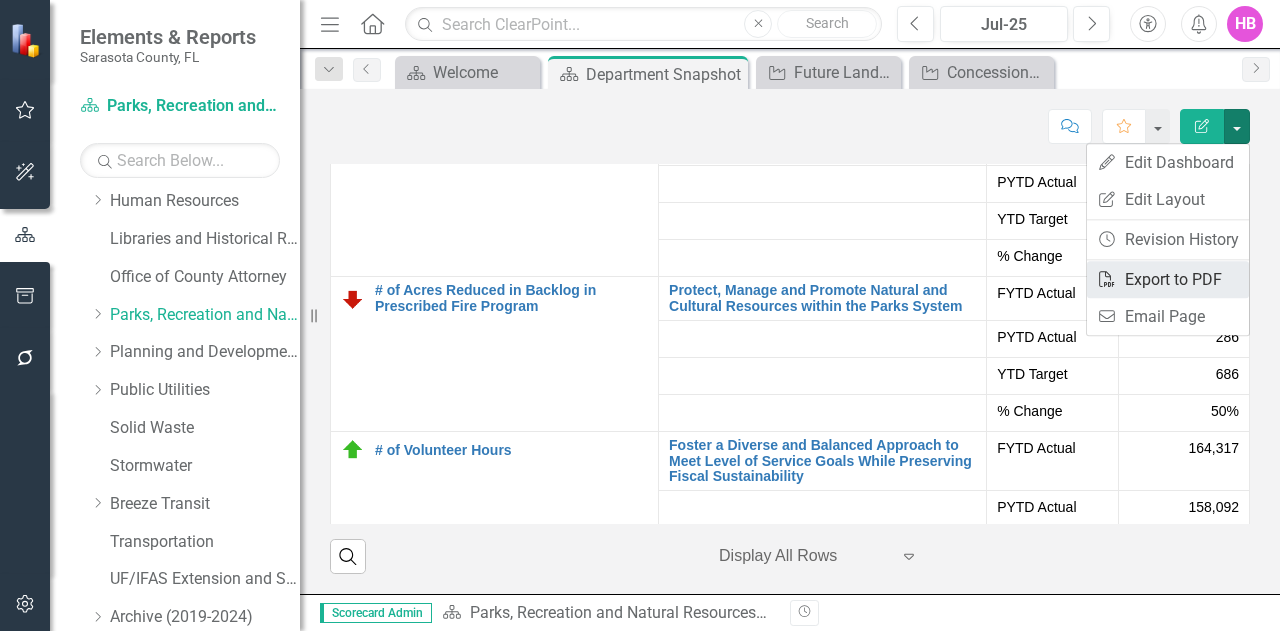click on "PDF Export to PDF" at bounding box center [1168, 279] 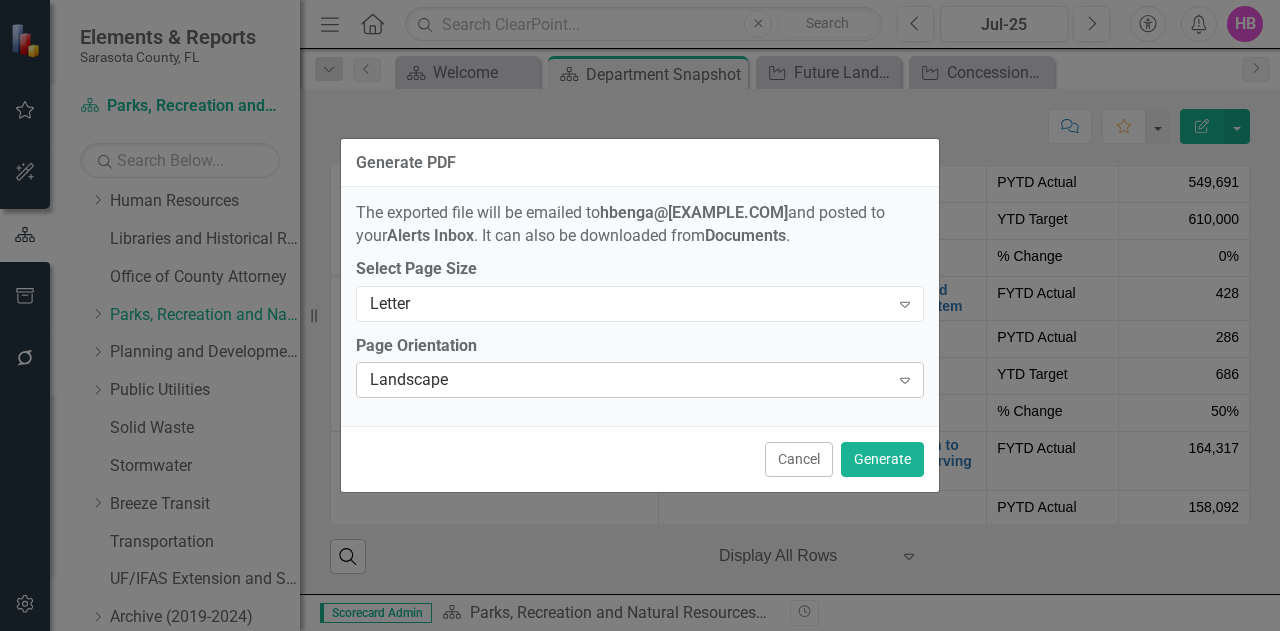click on "Landscape" at bounding box center [629, 380] 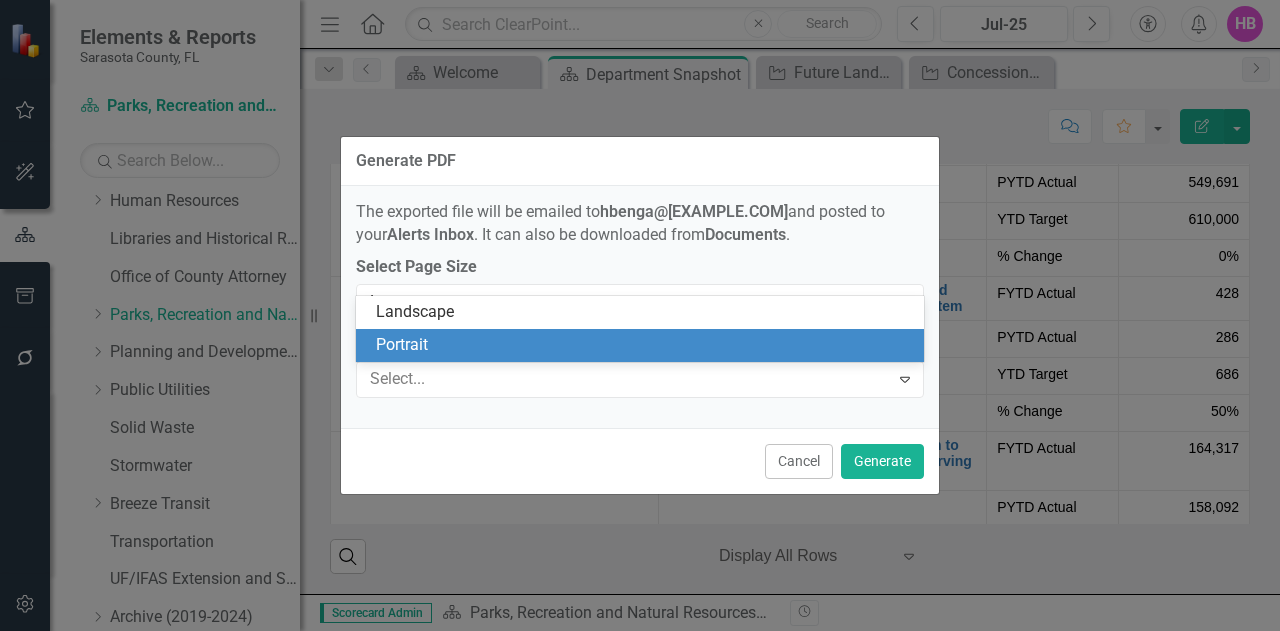 click on "Portrait" at bounding box center (644, 345) 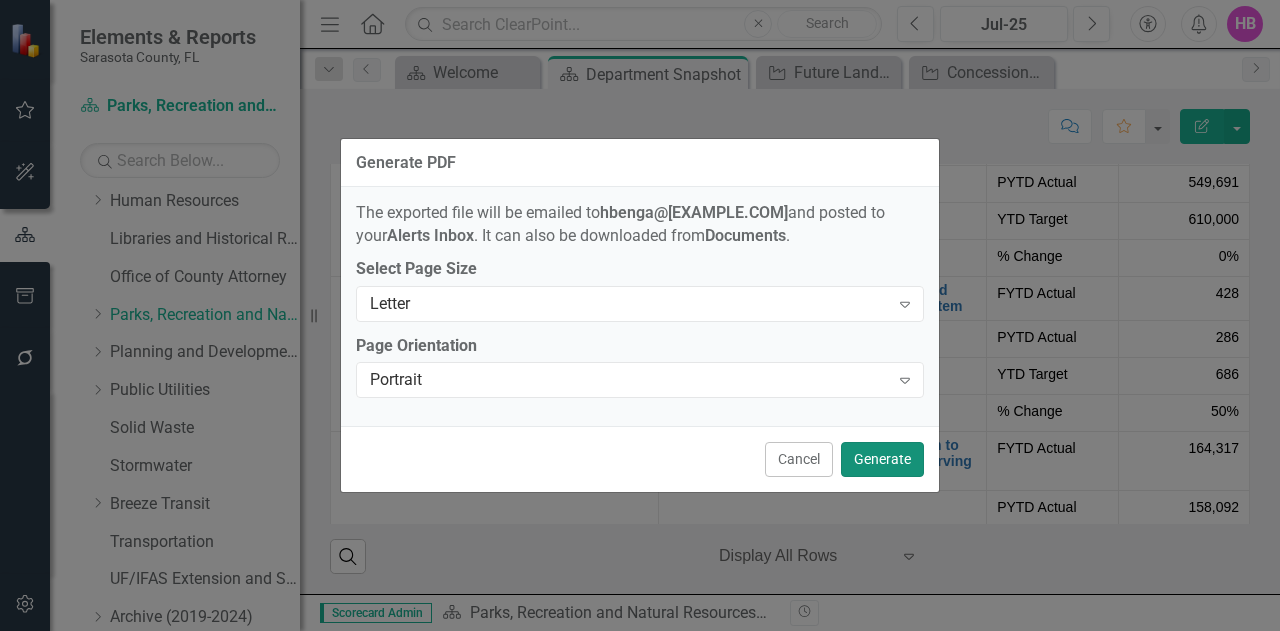 click on "Generate" at bounding box center [882, 459] 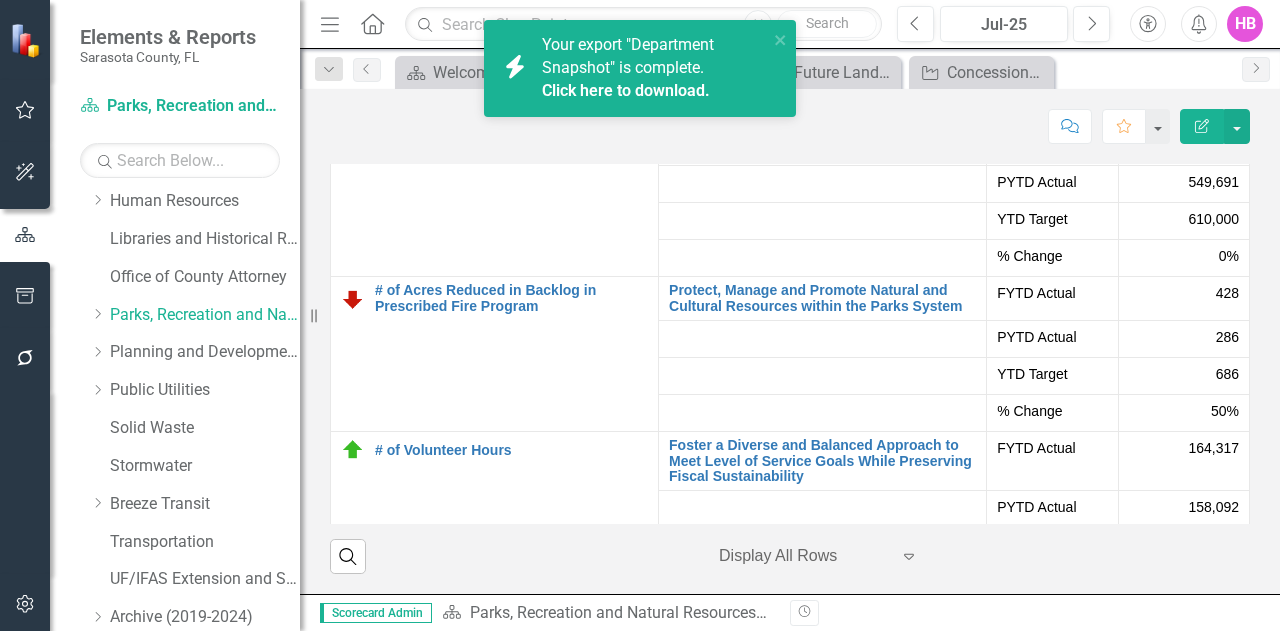 click on "Click here to download." at bounding box center (626, 90) 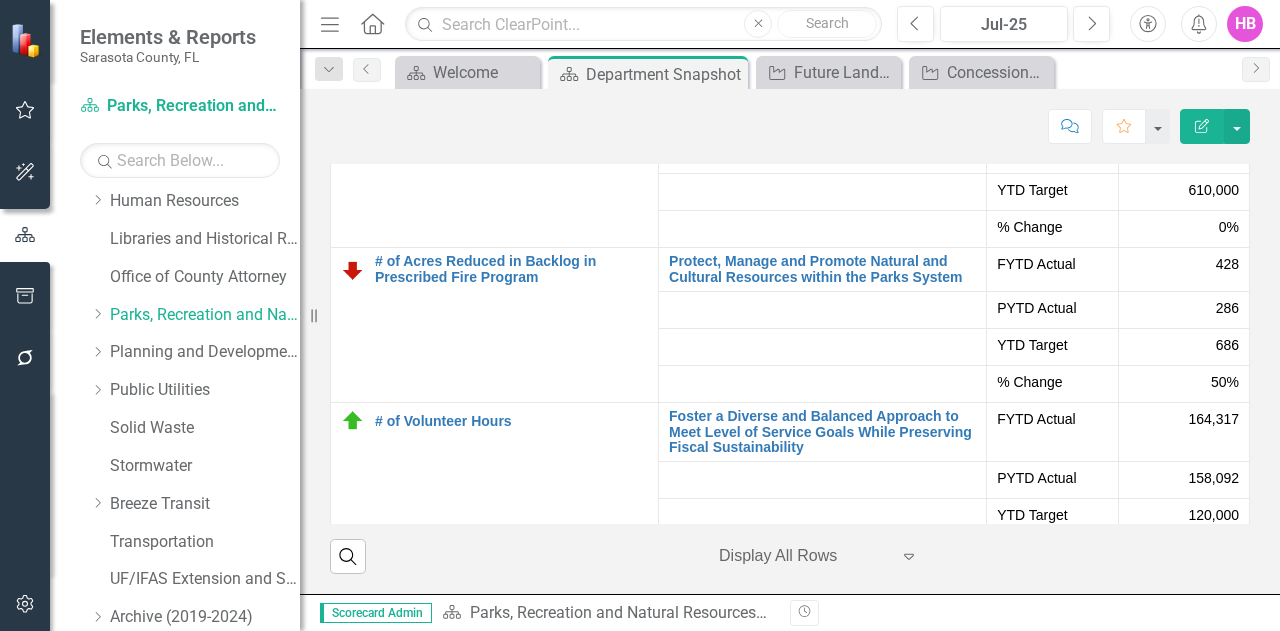 scroll, scrollTop: 0, scrollLeft: 0, axis: both 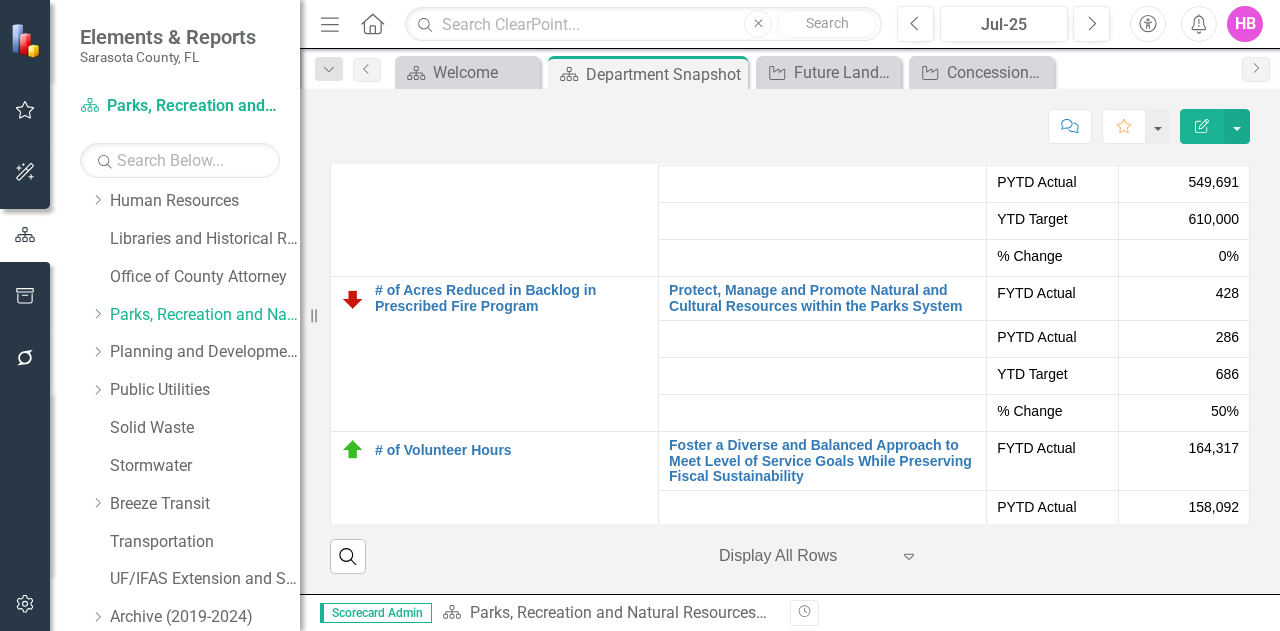 click on "HB" at bounding box center (1245, 24) 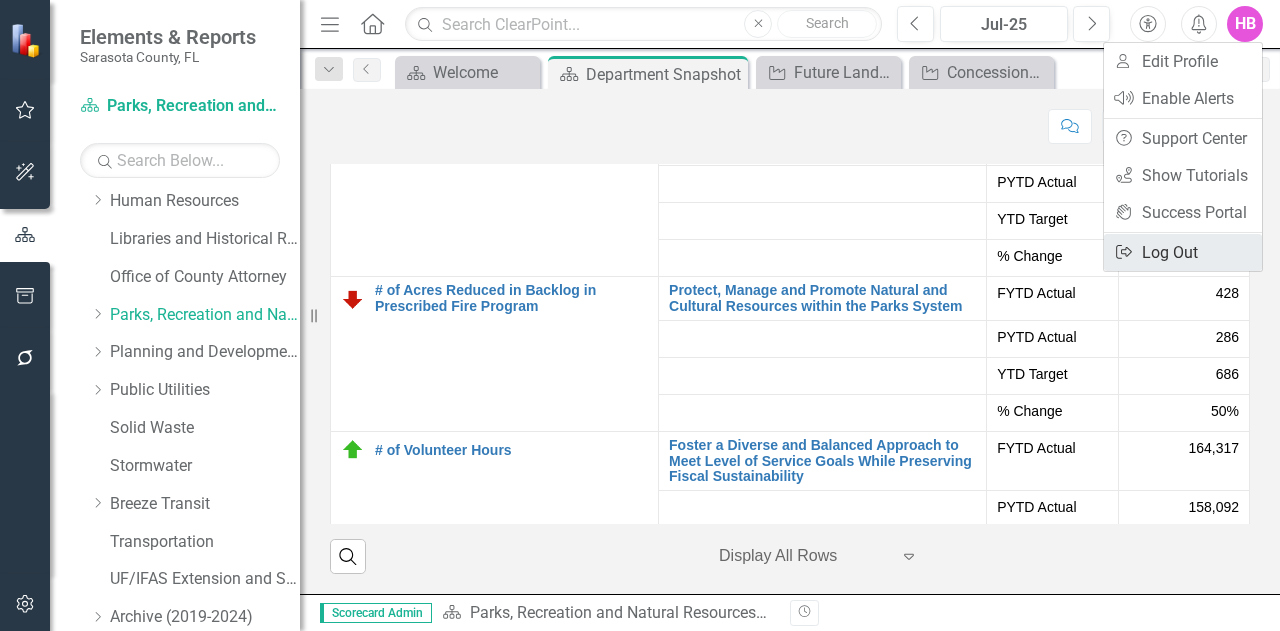 click on "Logout Log Out" at bounding box center [1183, 252] 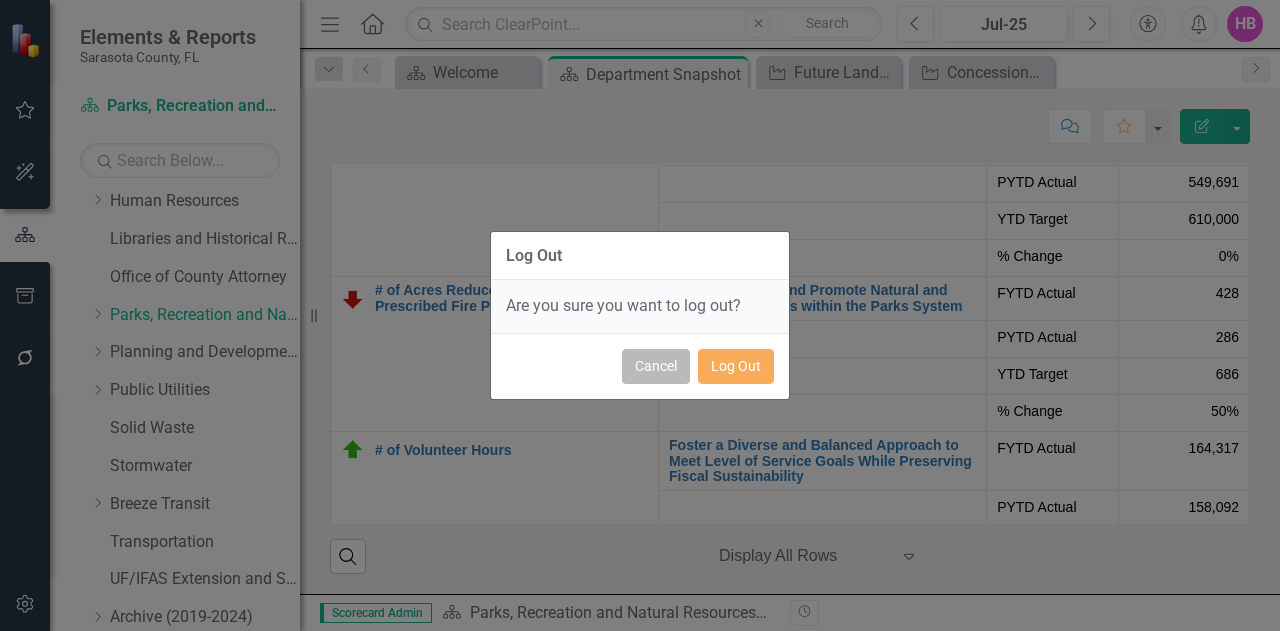 click on "Cancel" at bounding box center (656, 366) 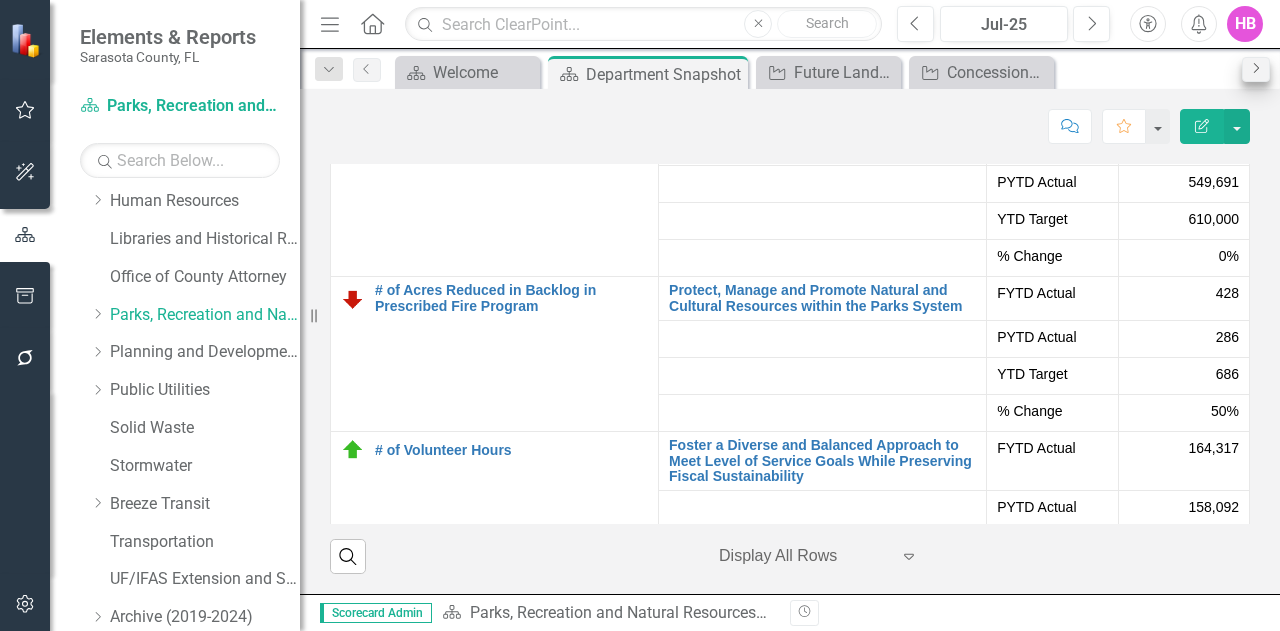 scroll, scrollTop: 4862, scrollLeft: 0, axis: vertical 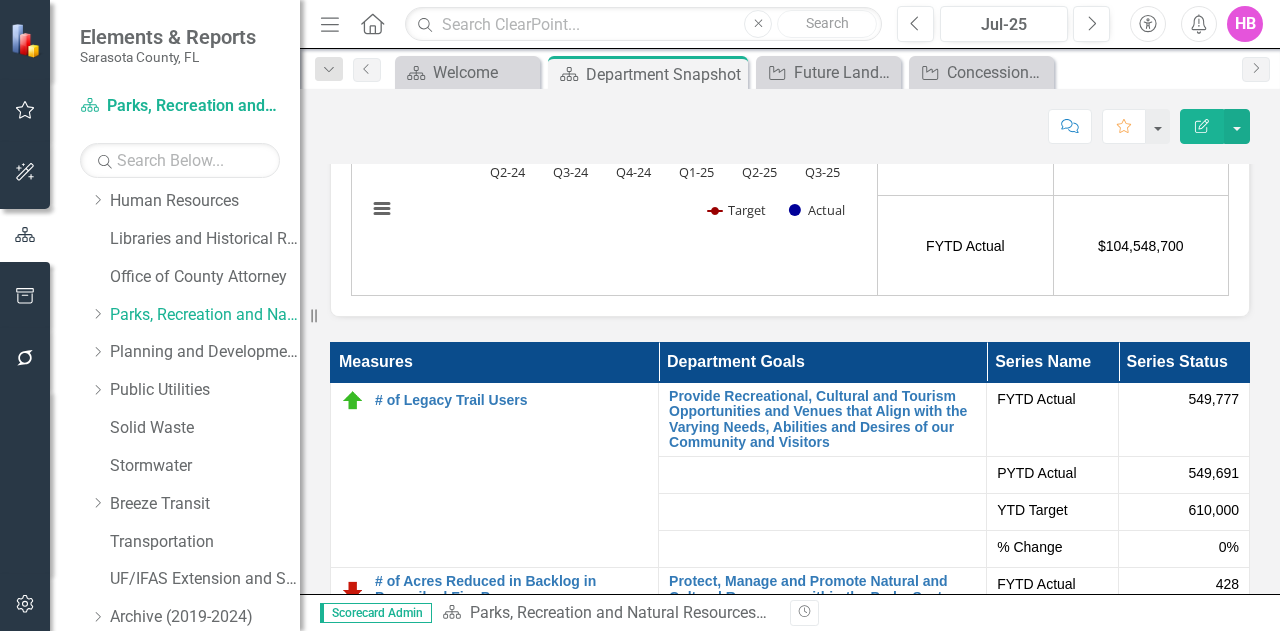 click on "HB" at bounding box center (1245, 24) 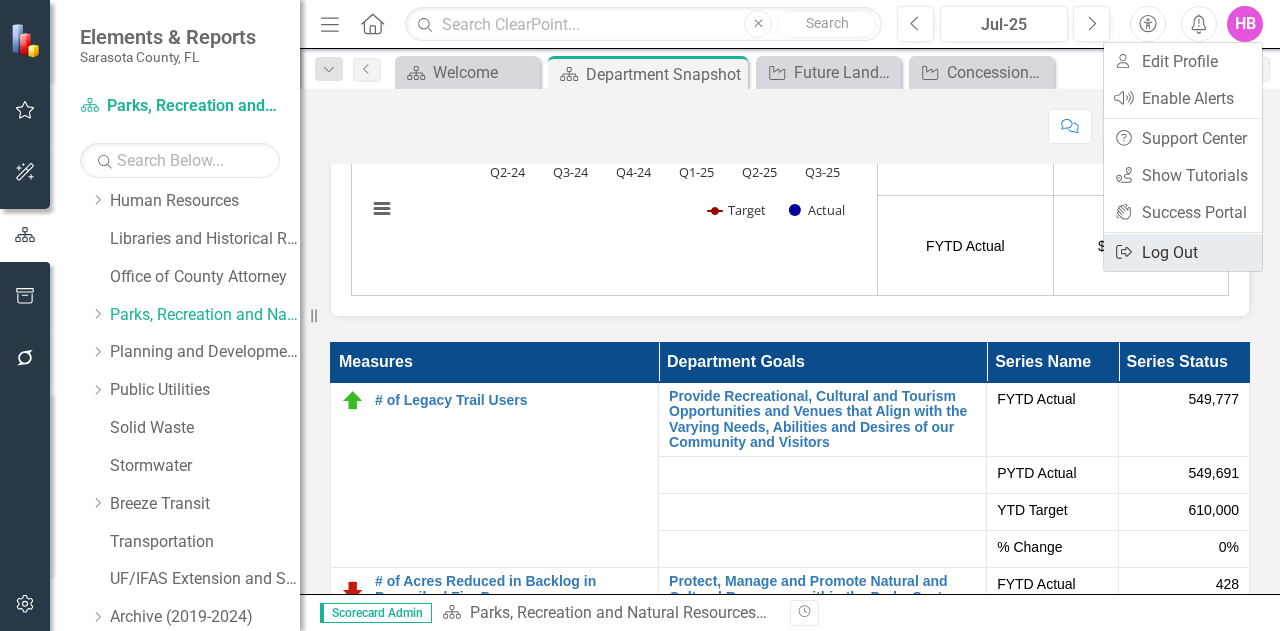 click on "Logout Log Out" at bounding box center (1183, 252) 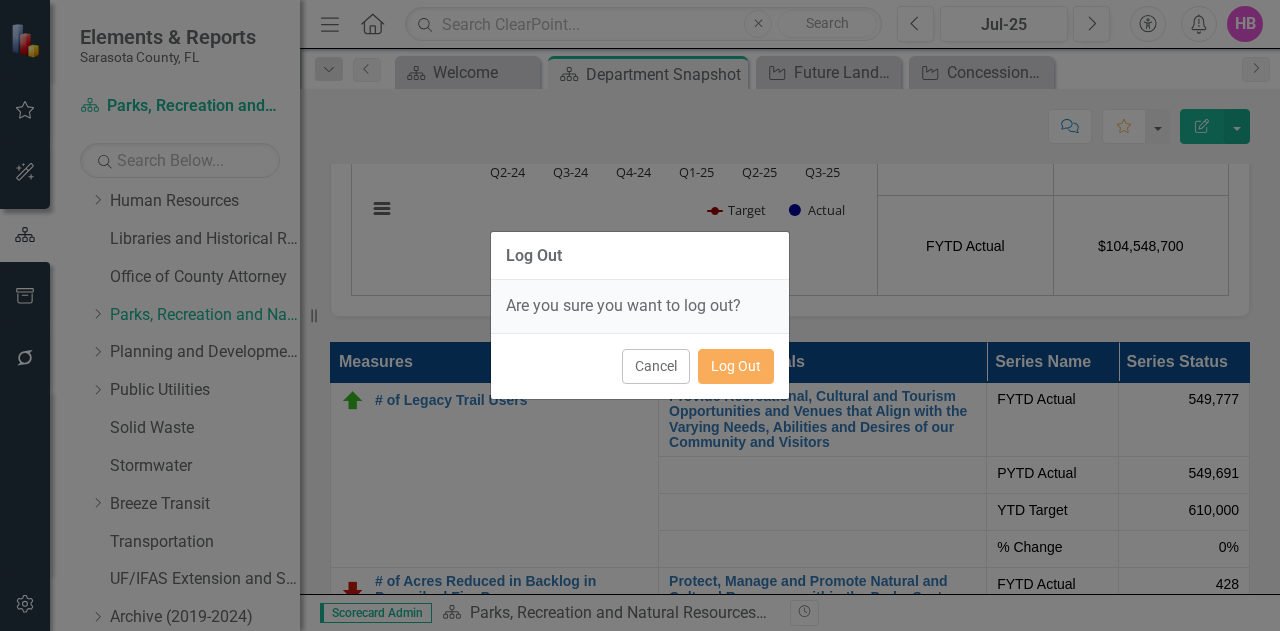 drag, startPoint x: 715, startPoint y: 387, endPoint x: 728, endPoint y: 385, distance: 13.152946 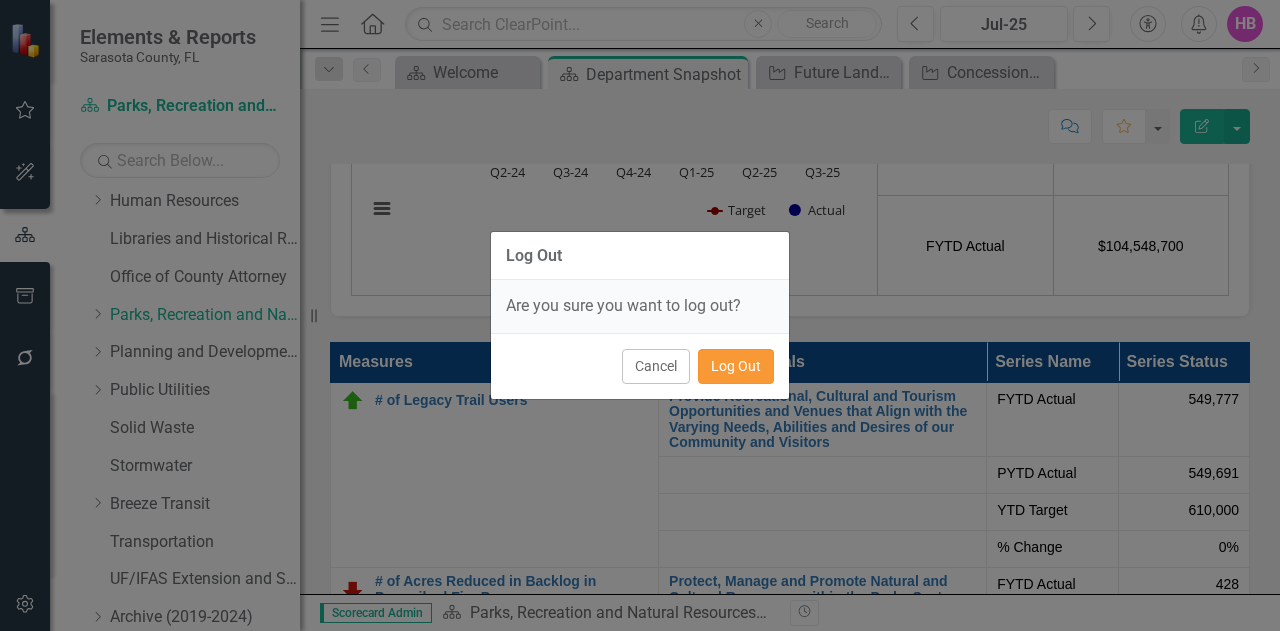 click on "Log Out" at bounding box center [736, 366] 